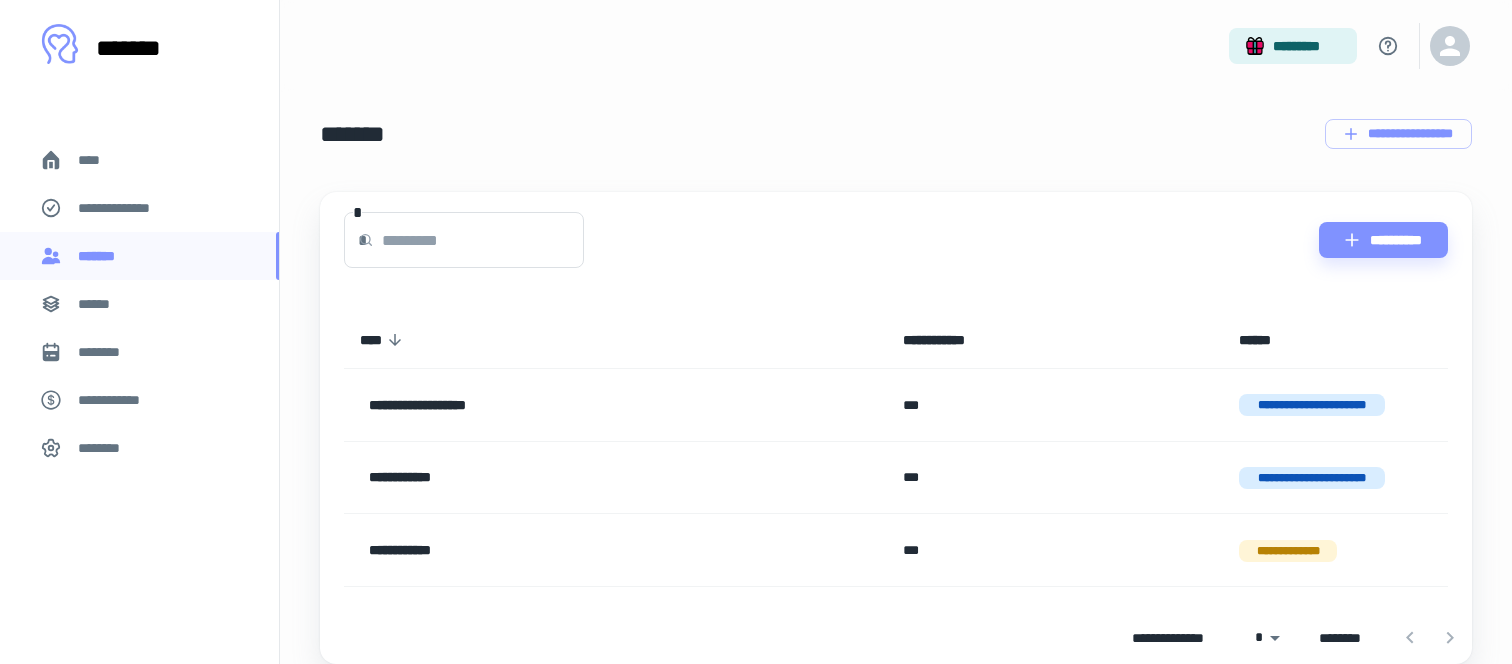scroll, scrollTop: 0, scrollLeft: 0, axis: both 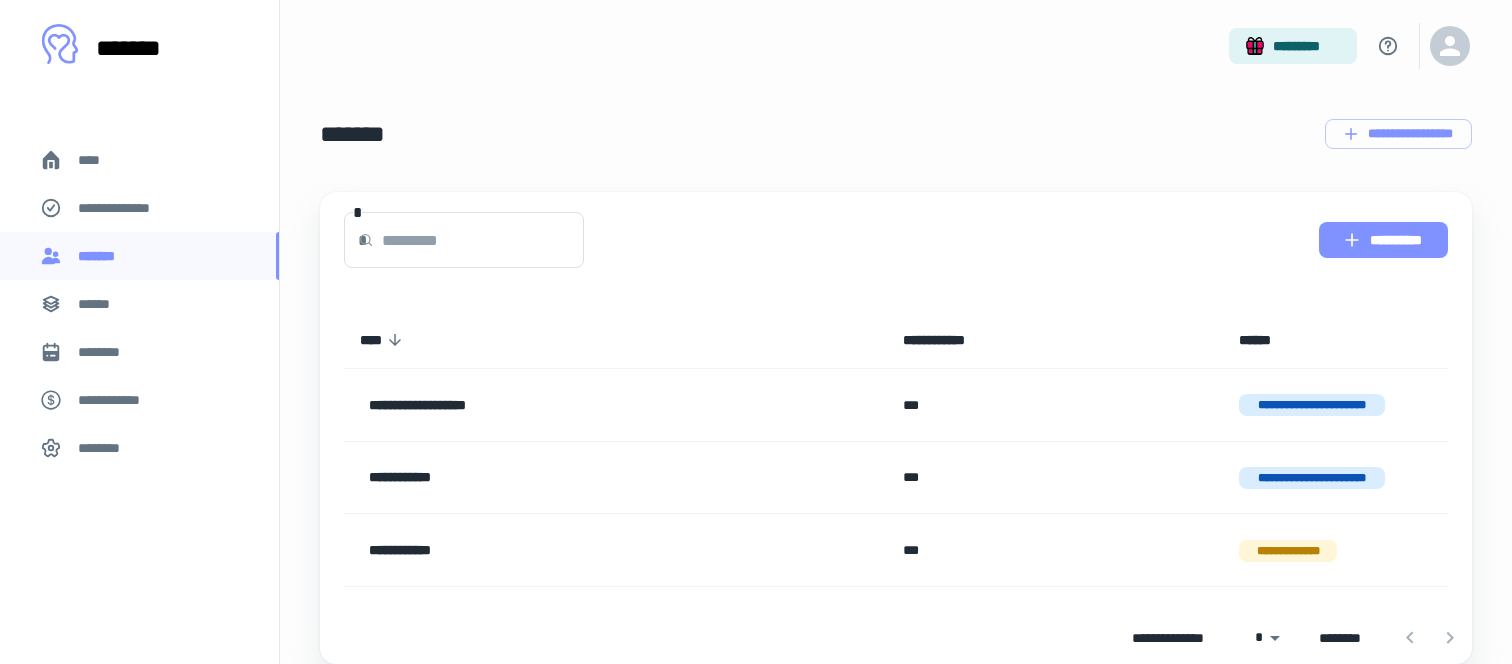click on "**********" at bounding box center [1383, 240] 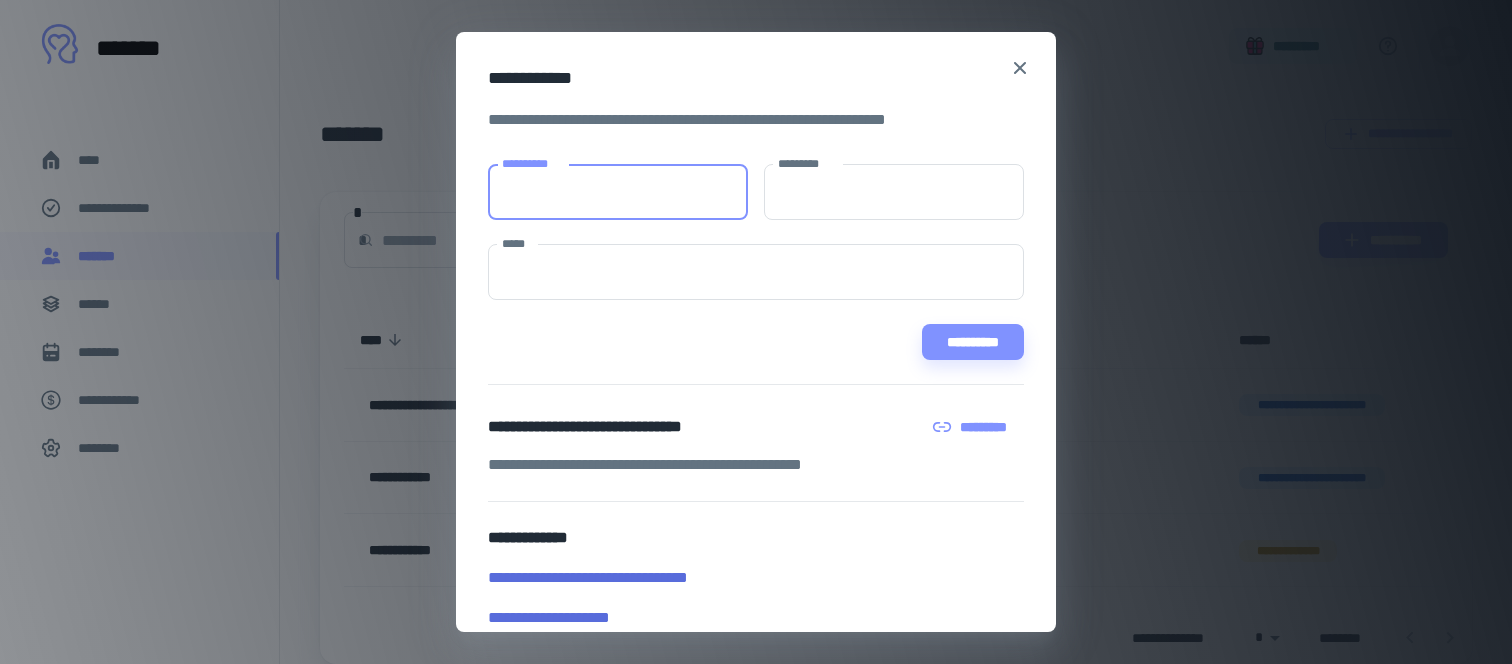 click on "**********" at bounding box center (618, 192) 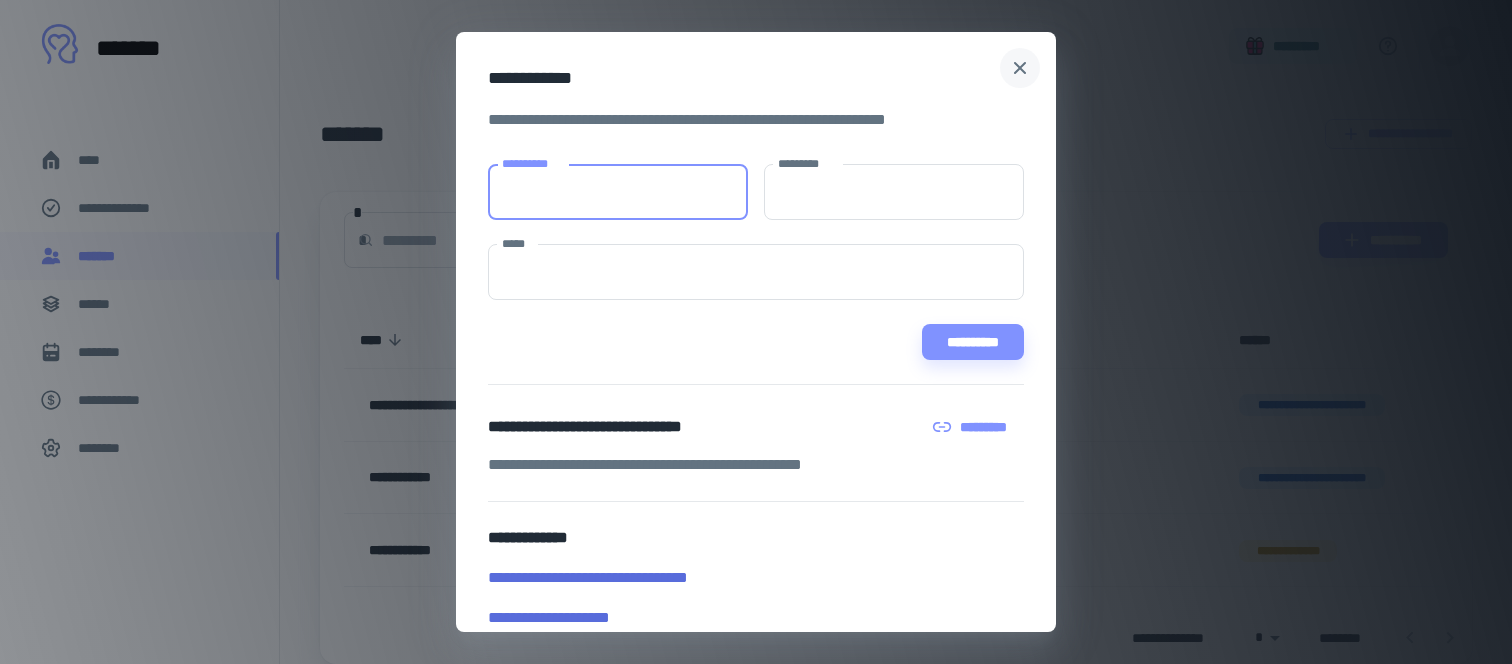 click 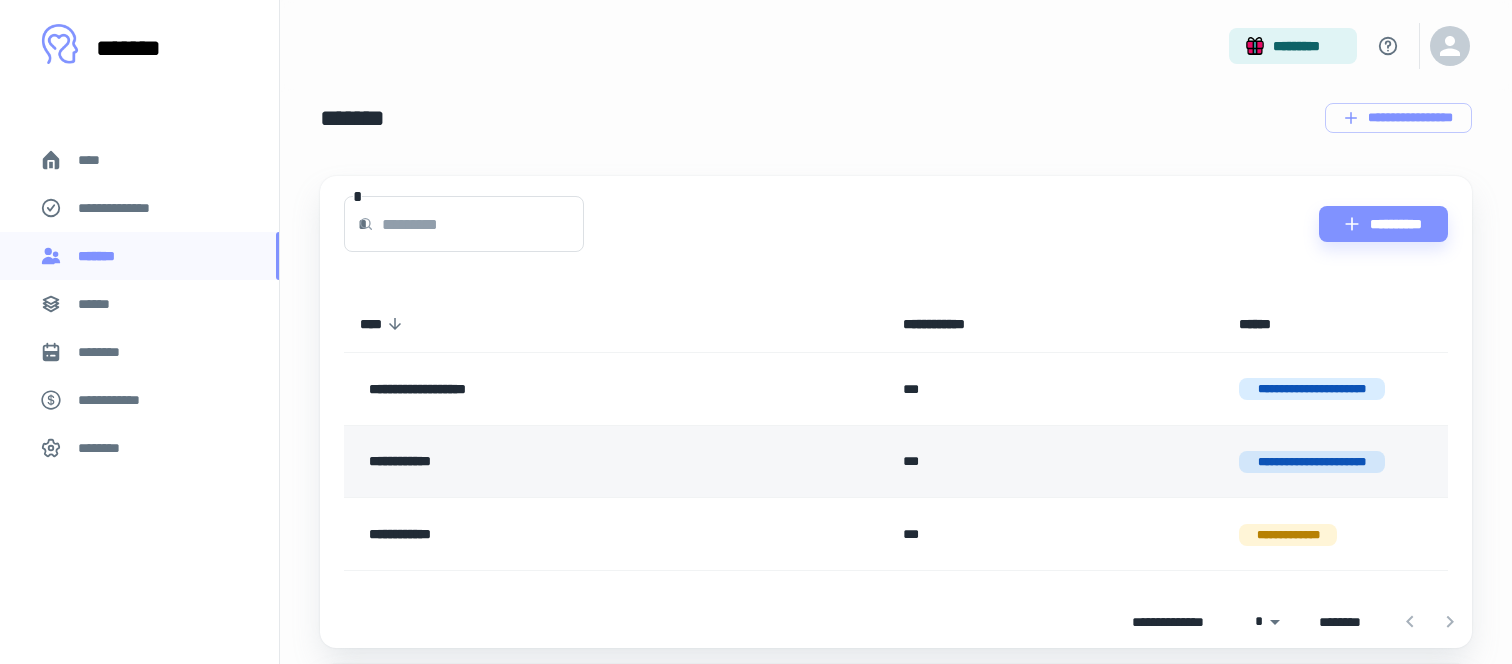 scroll, scrollTop: 9, scrollLeft: 0, axis: vertical 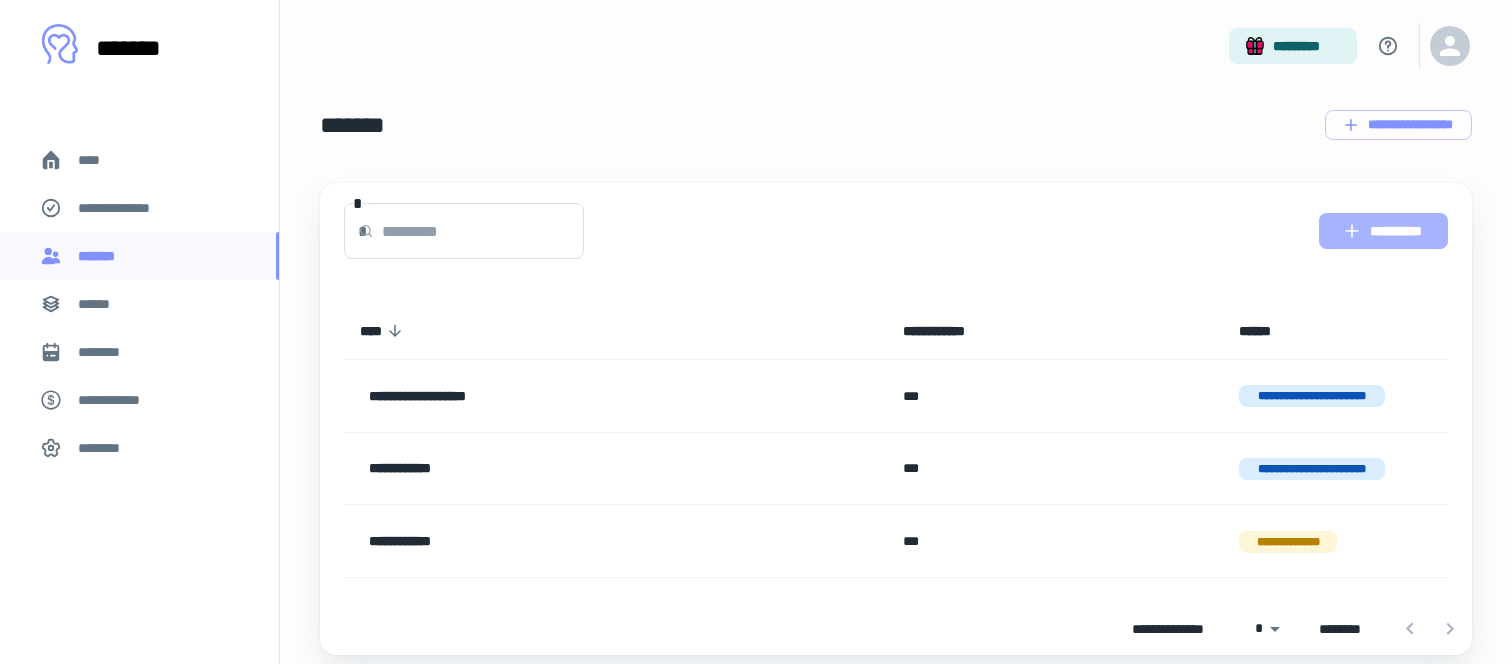 click 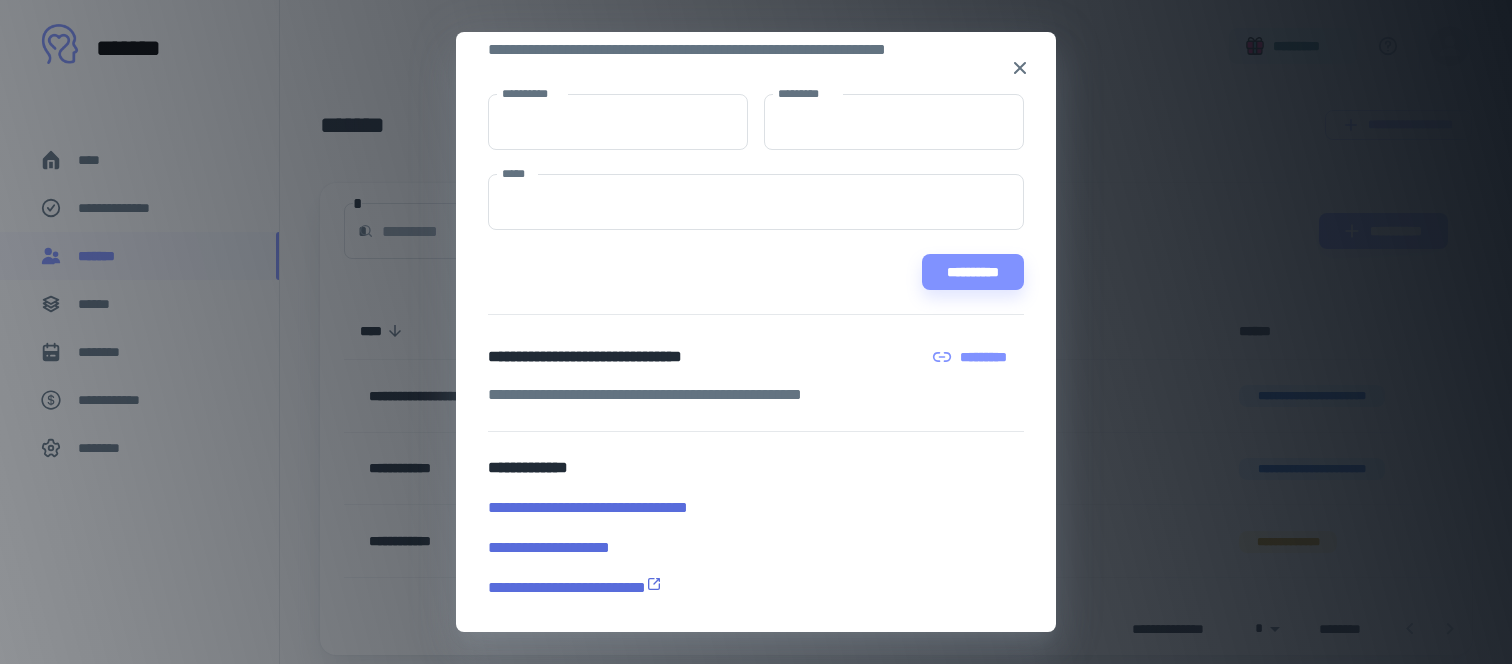 scroll, scrollTop: 69, scrollLeft: 0, axis: vertical 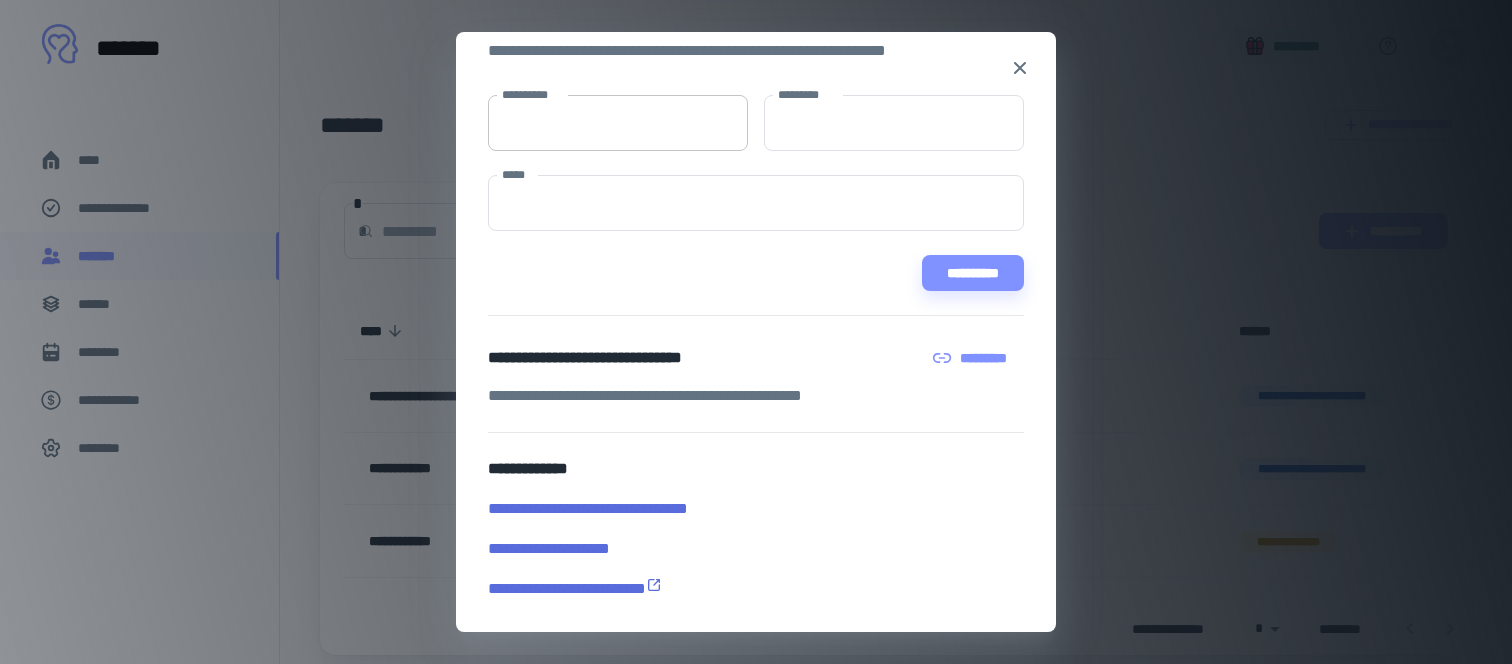 click on "**********" at bounding box center [618, 123] 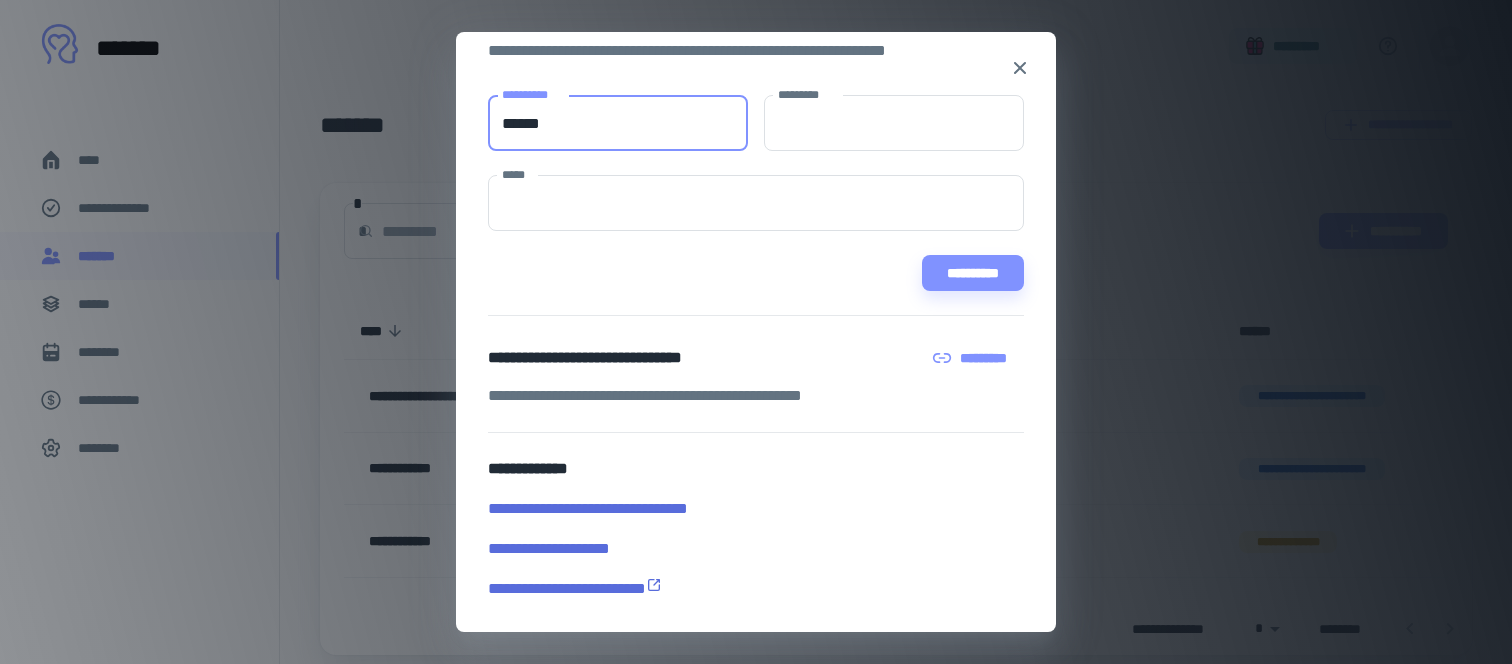 type on "******" 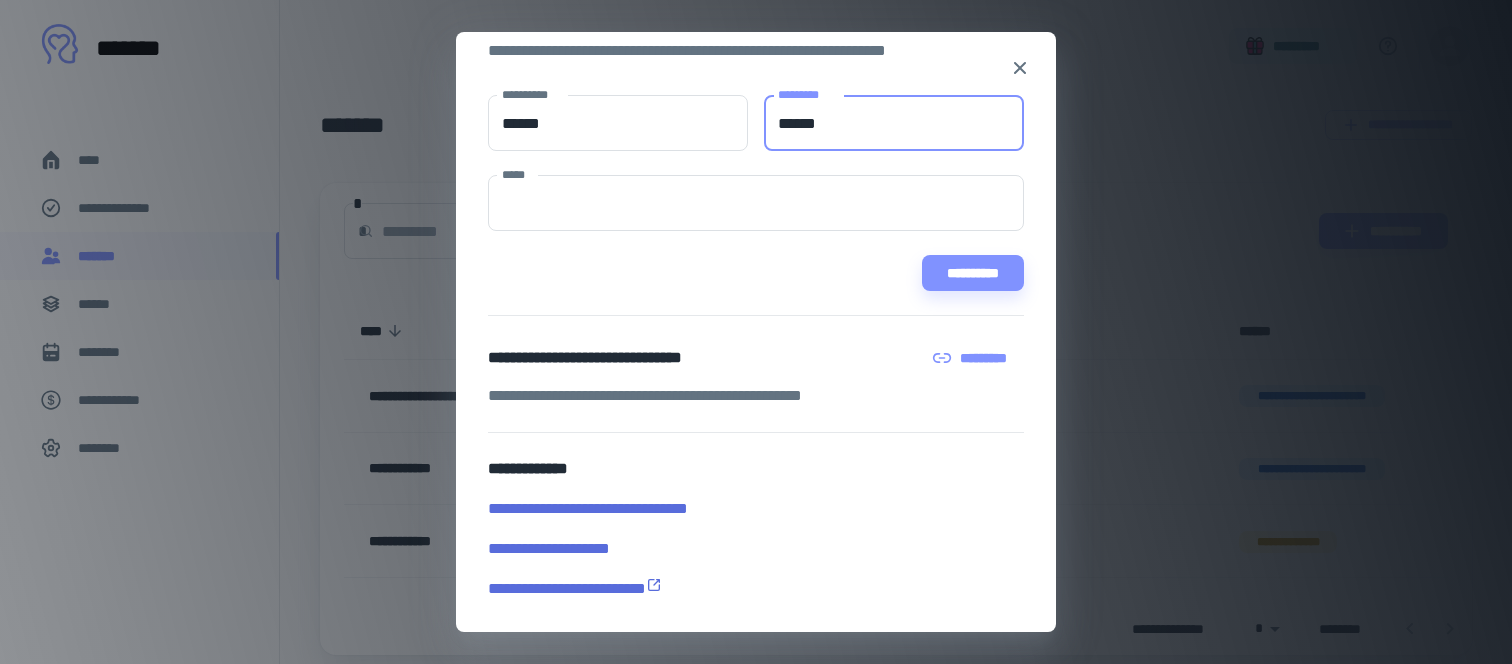 type on "******" 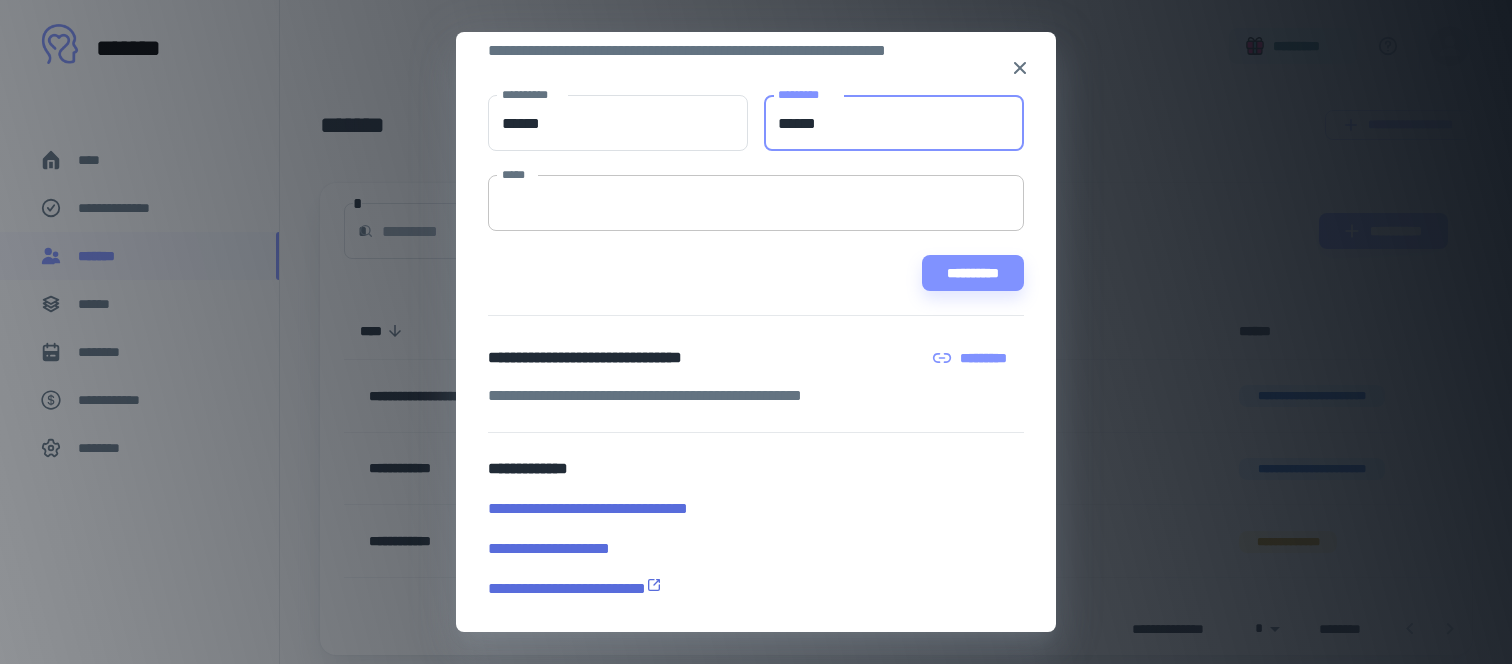 click on "*****" at bounding box center [756, 203] 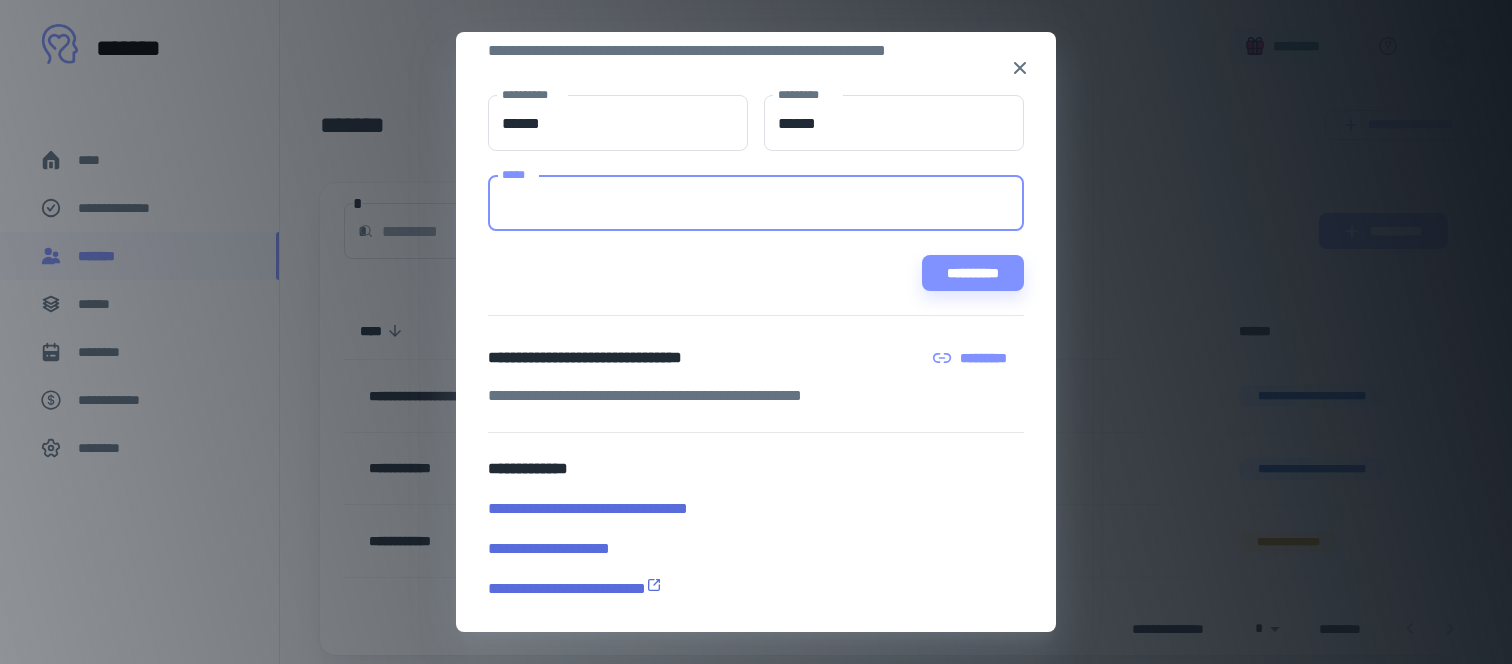 paste on "**********" 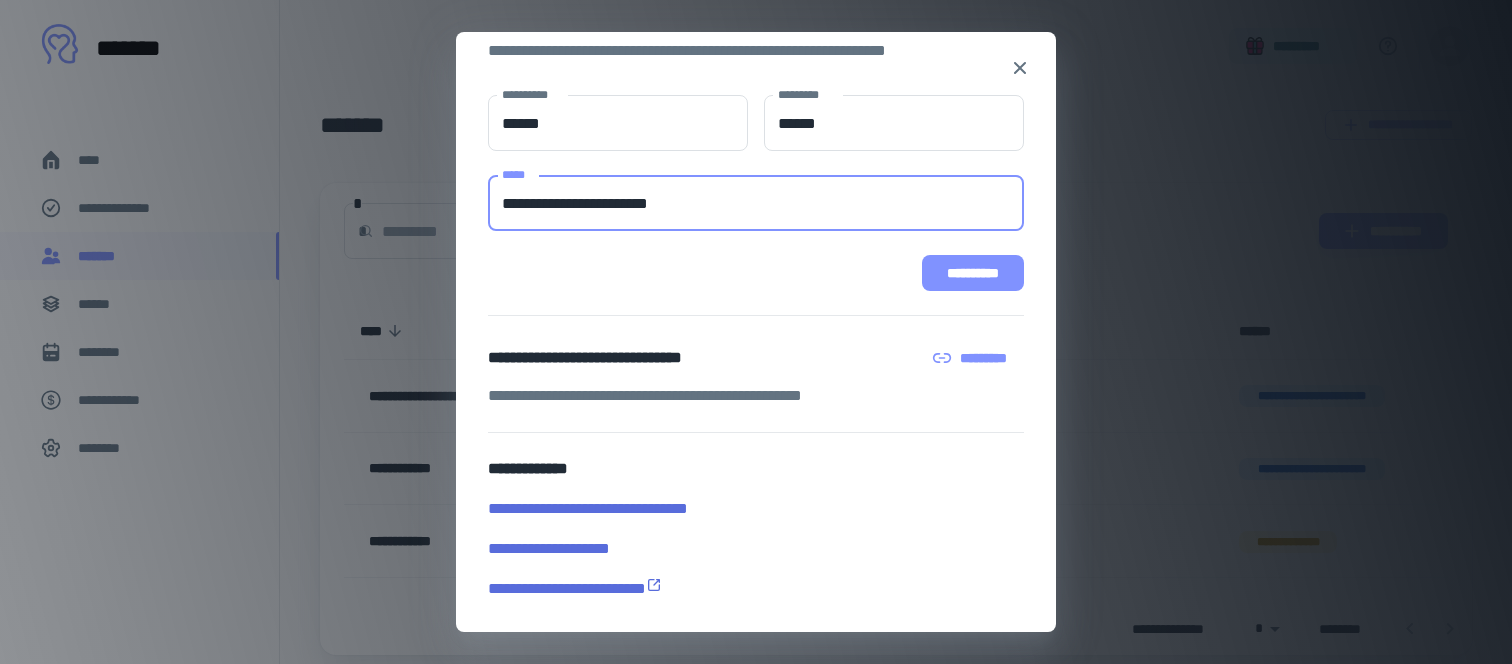 type on "**********" 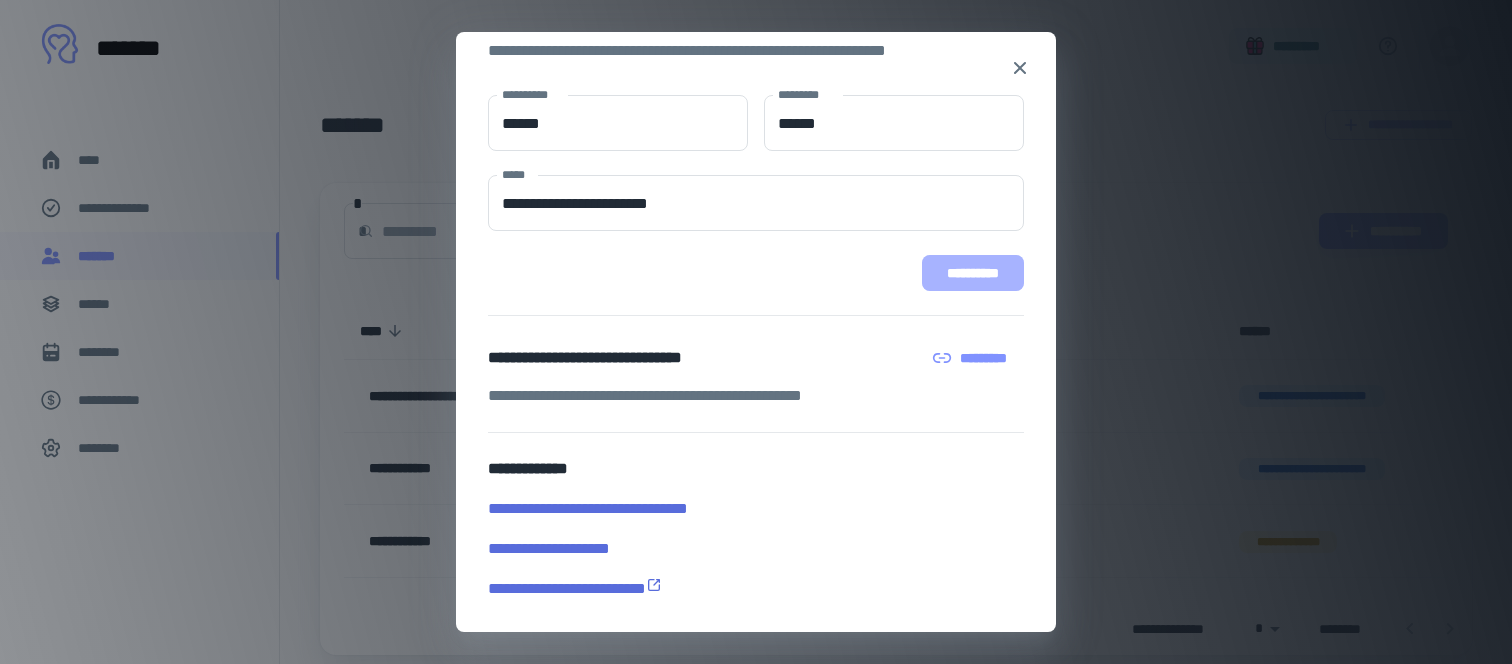 click on "**********" at bounding box center [973, 273] 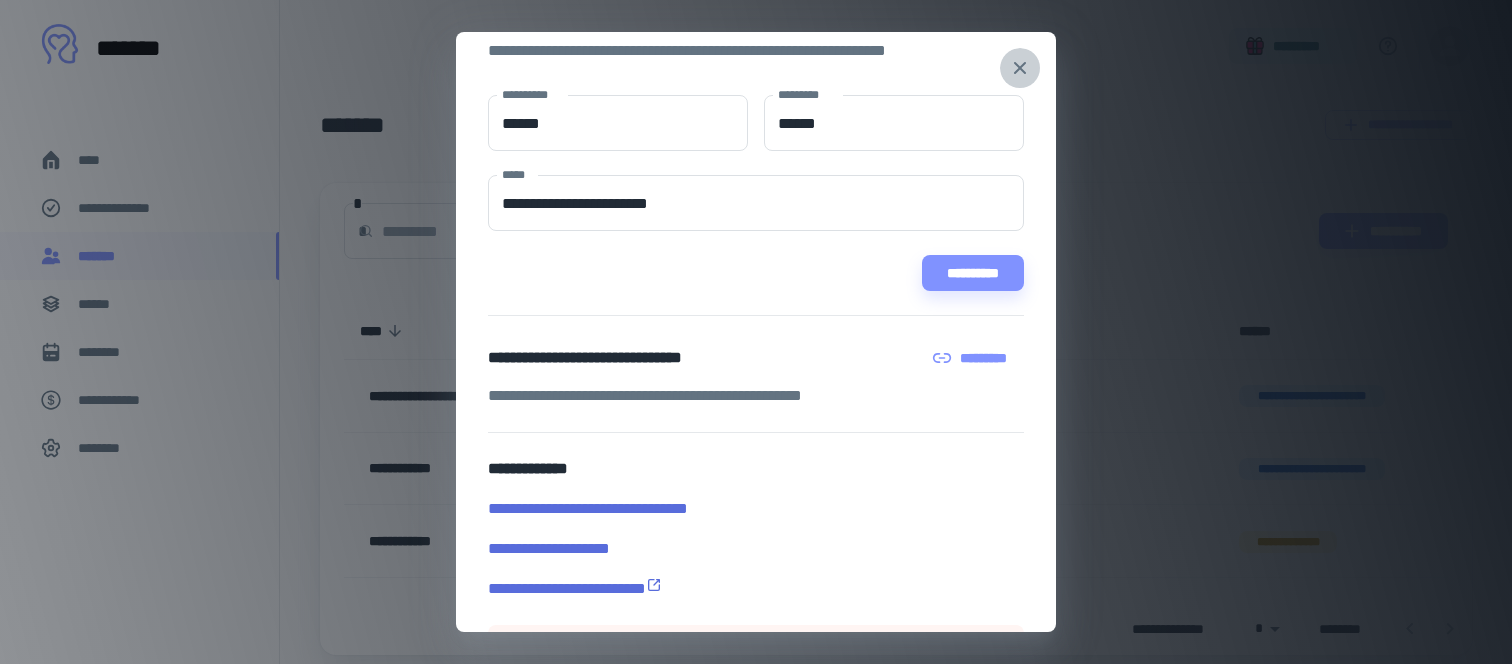 click 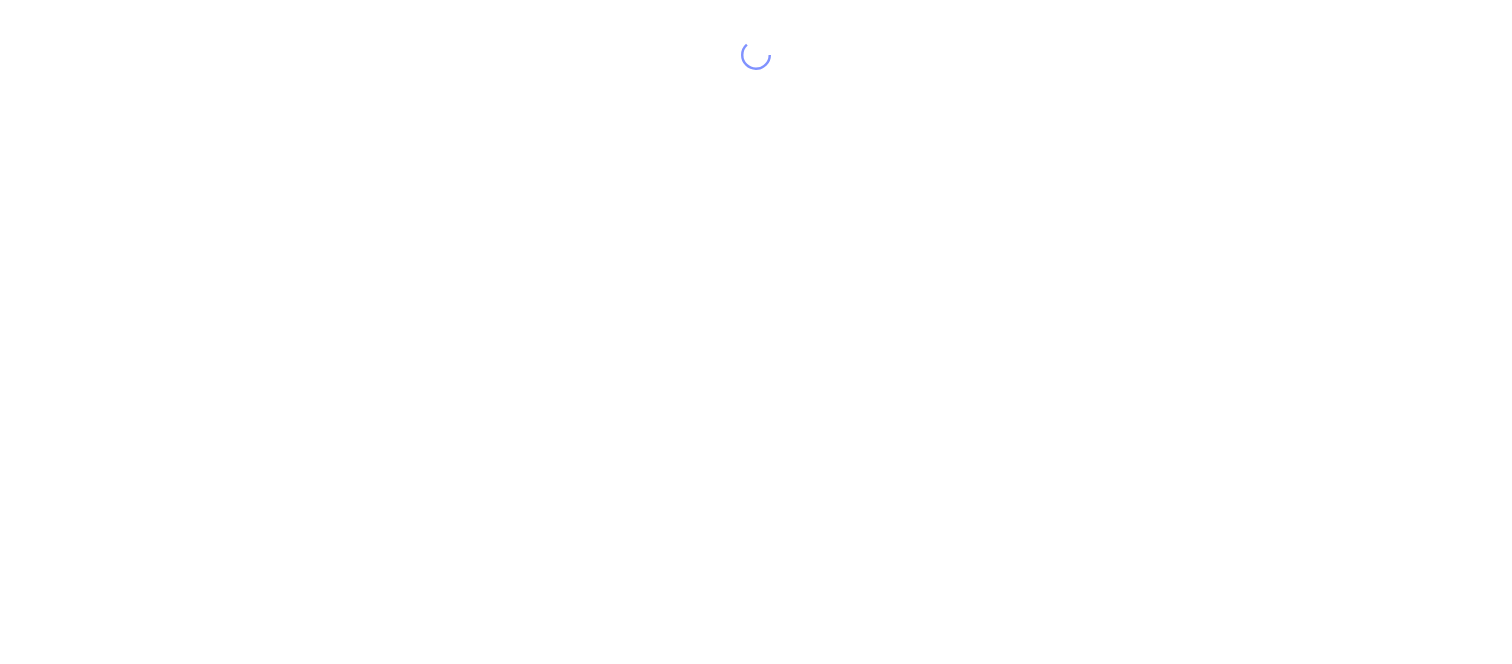 scroll, scrollTop: 9, scrollLeft: 0, axis: vertical 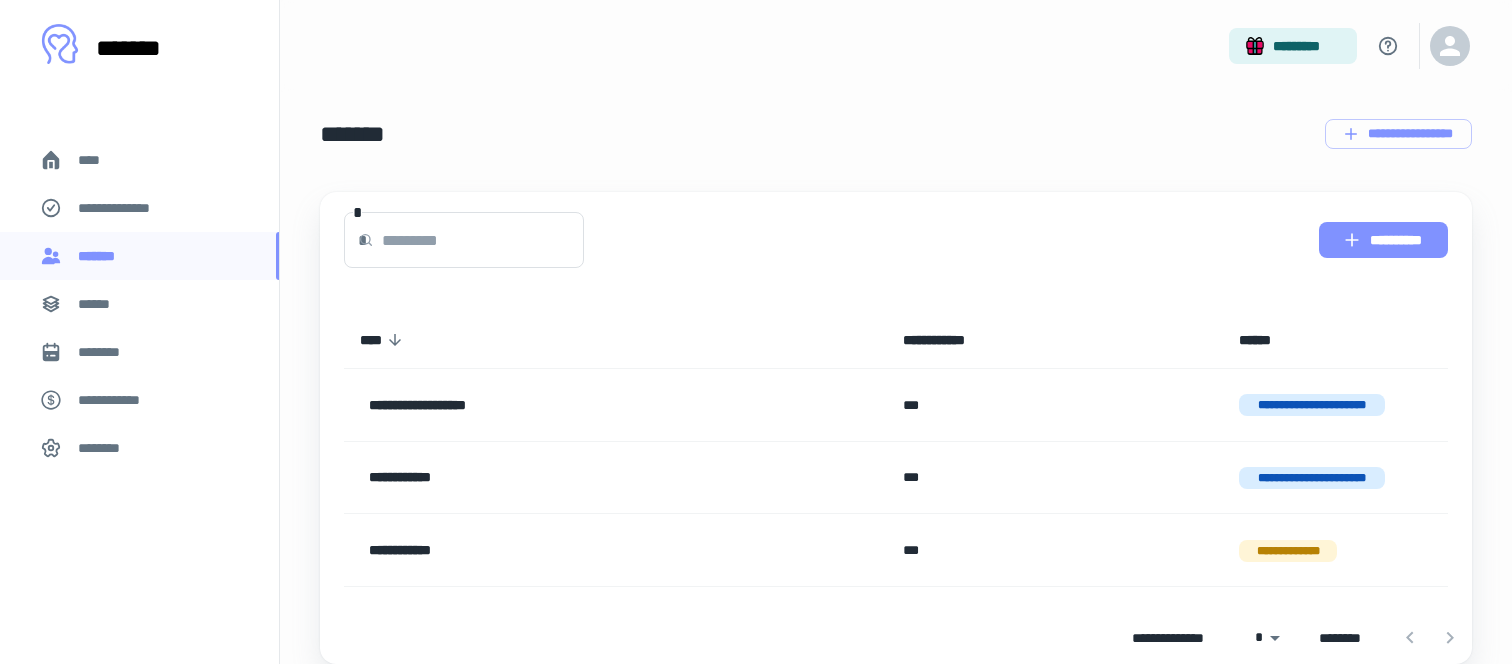 click on "**********" at bounding box center [1383, 240] 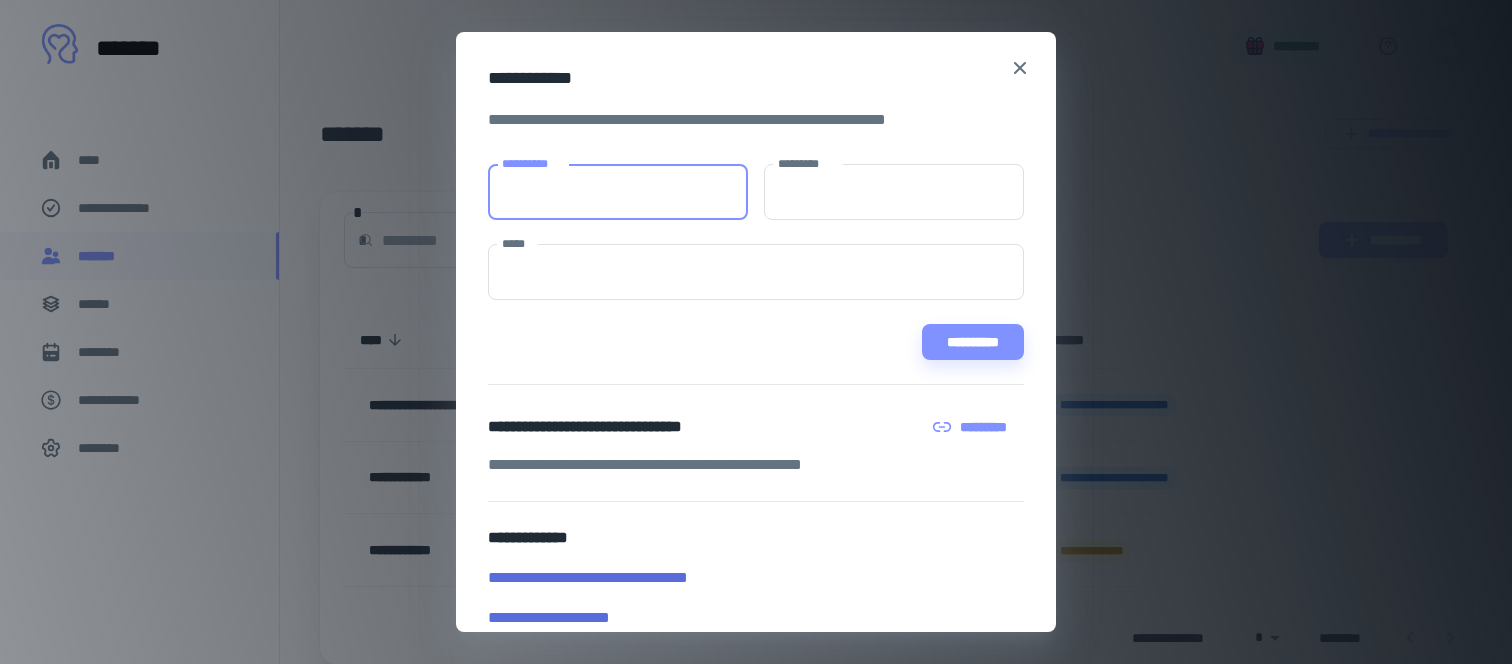 click on "**********" at bounding box center [618, 192] 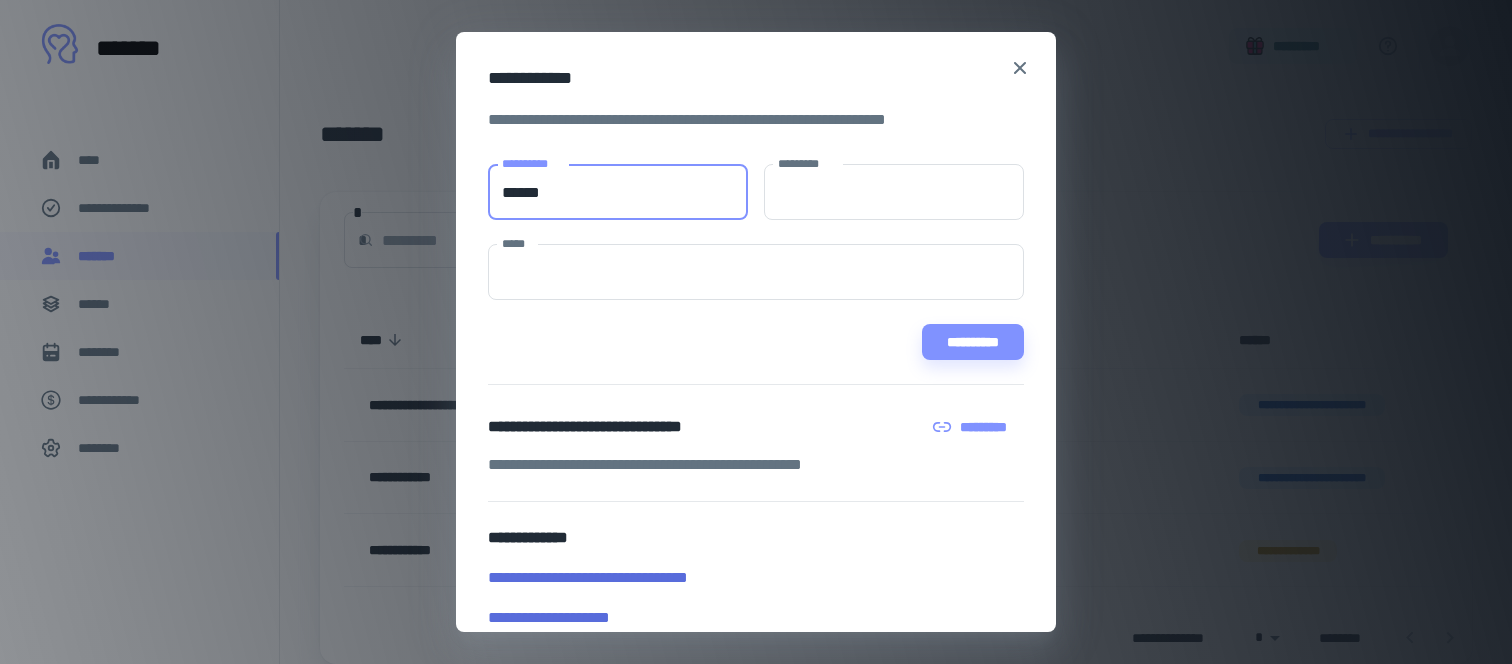 type on "******" 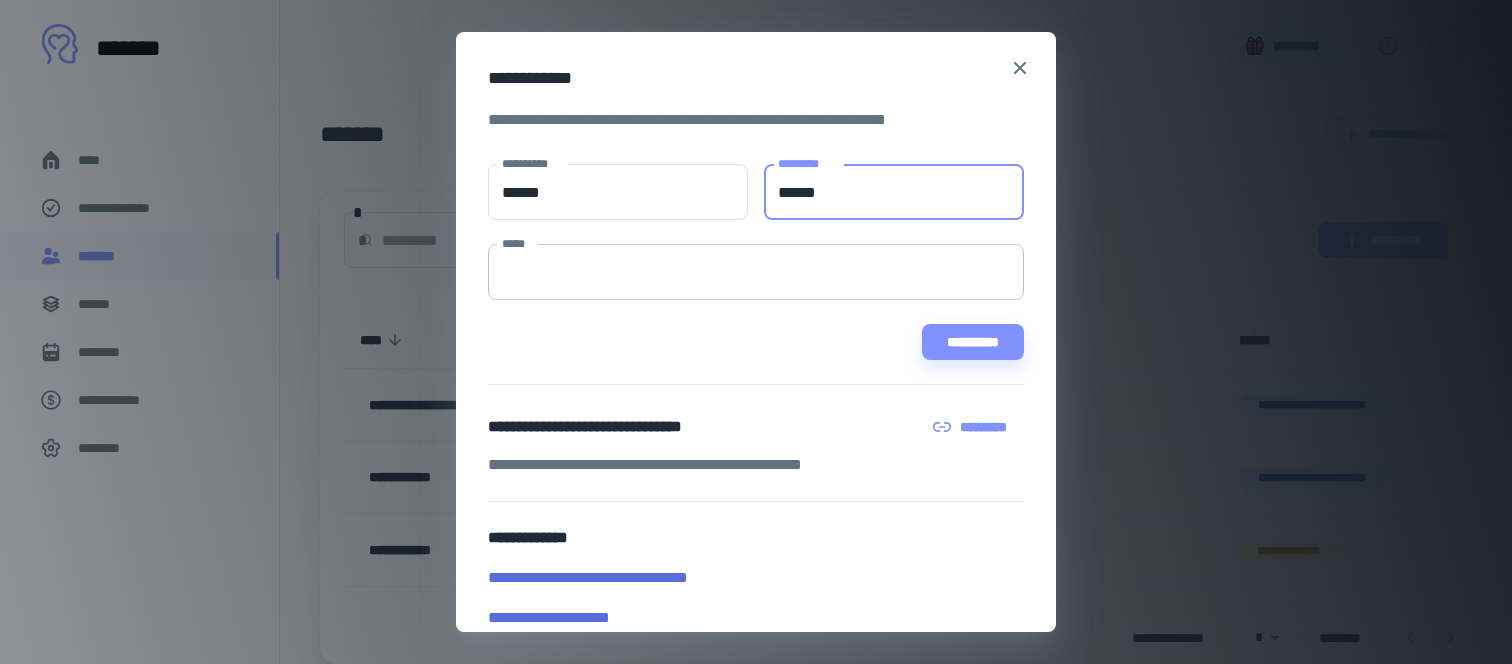 type on "******" 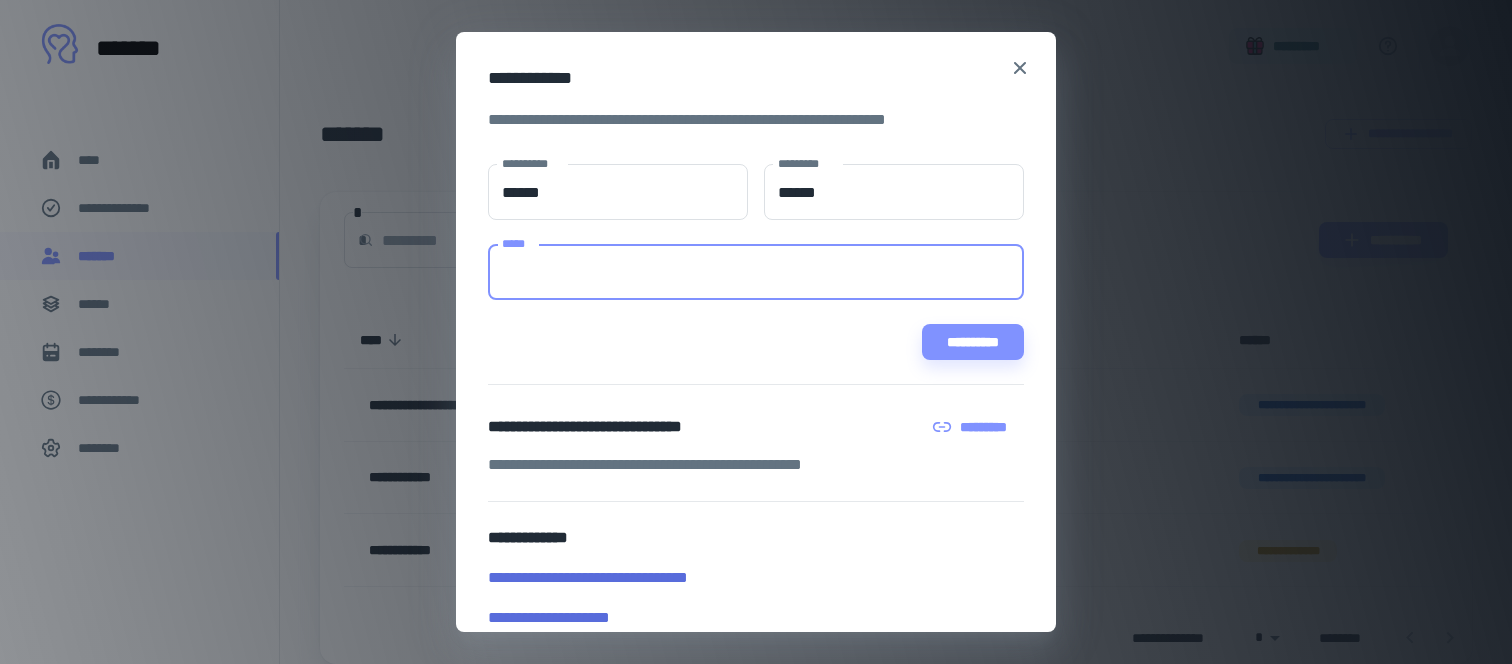 click on "*****" at bounding box center [756, 272] 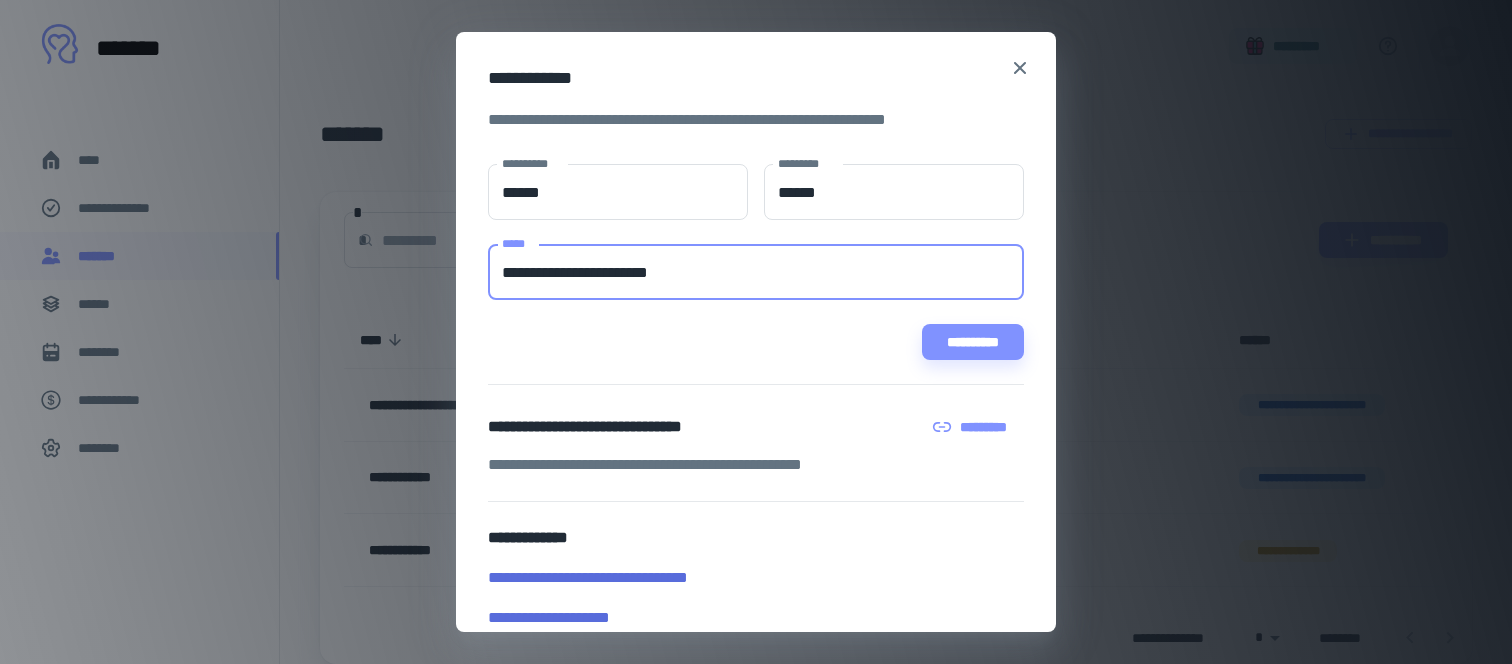type on "**********" 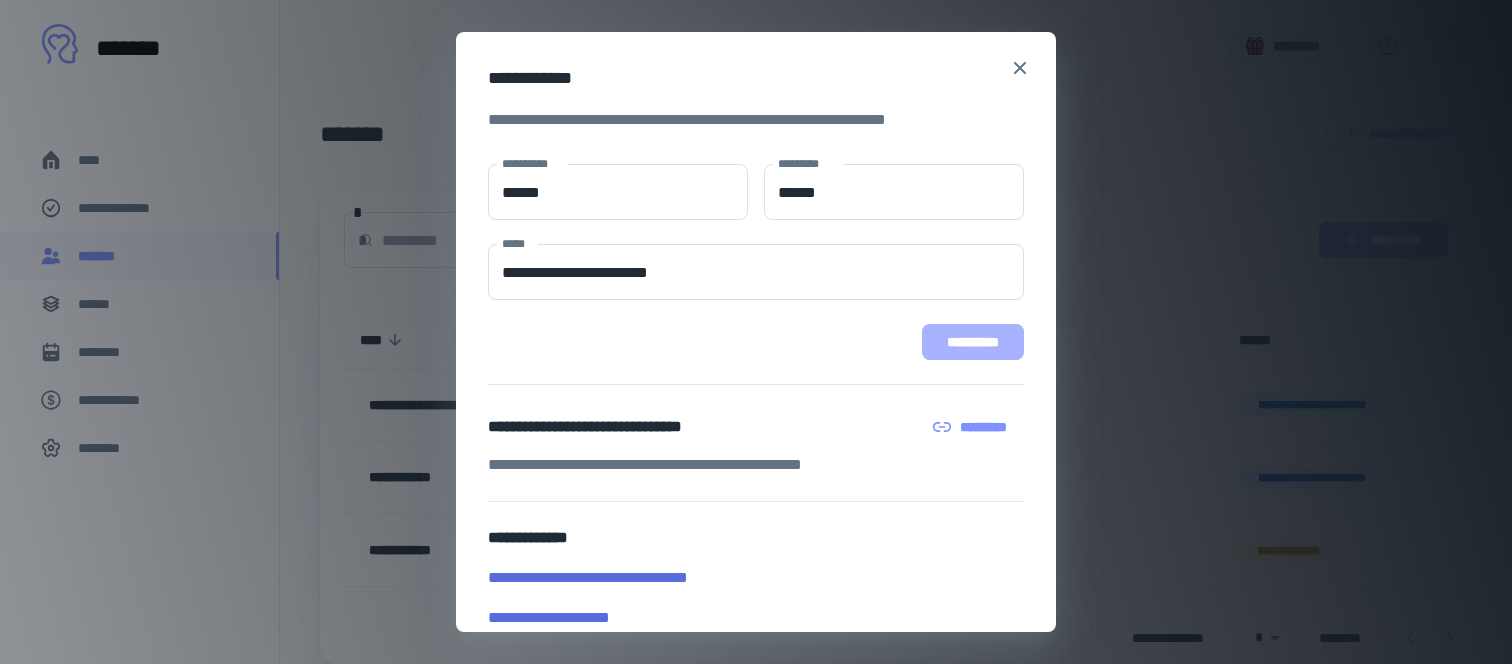 click on "**********" at bounding box center [973, 342] 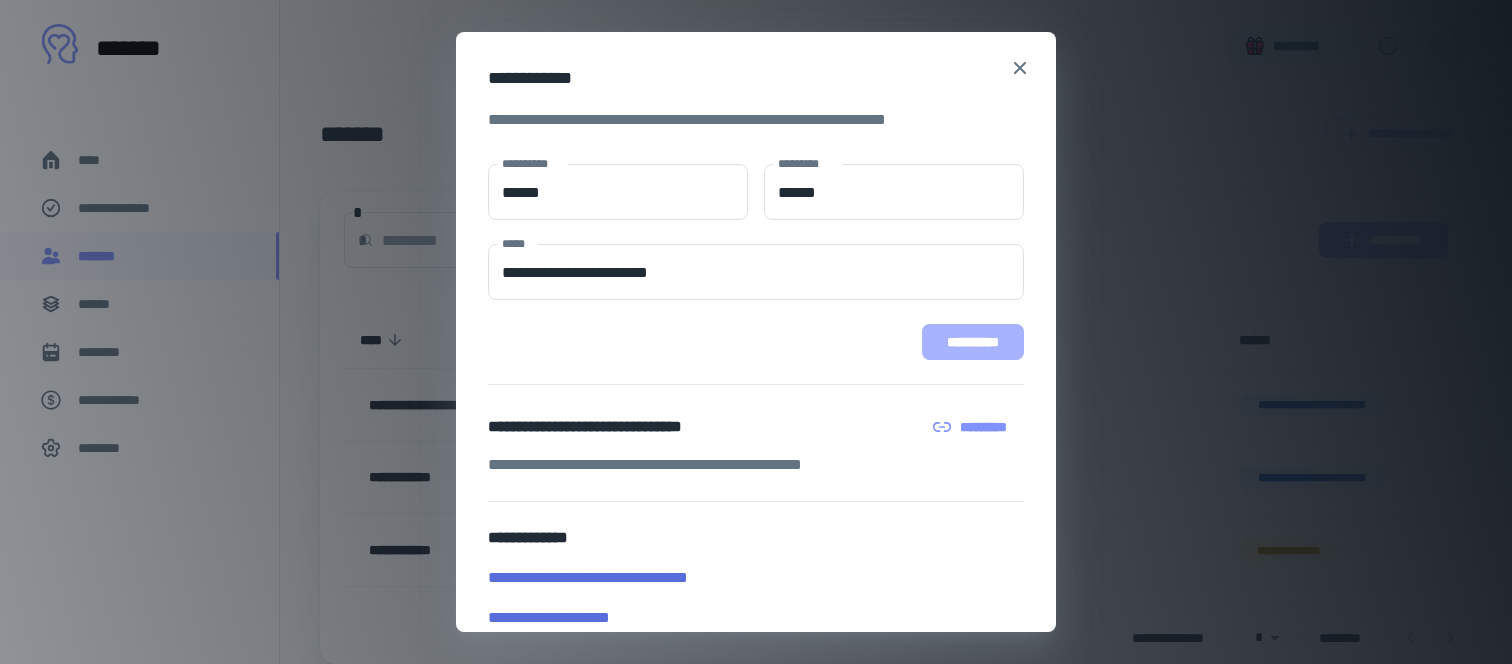 click on "**********" at bounding box center [973, 342] 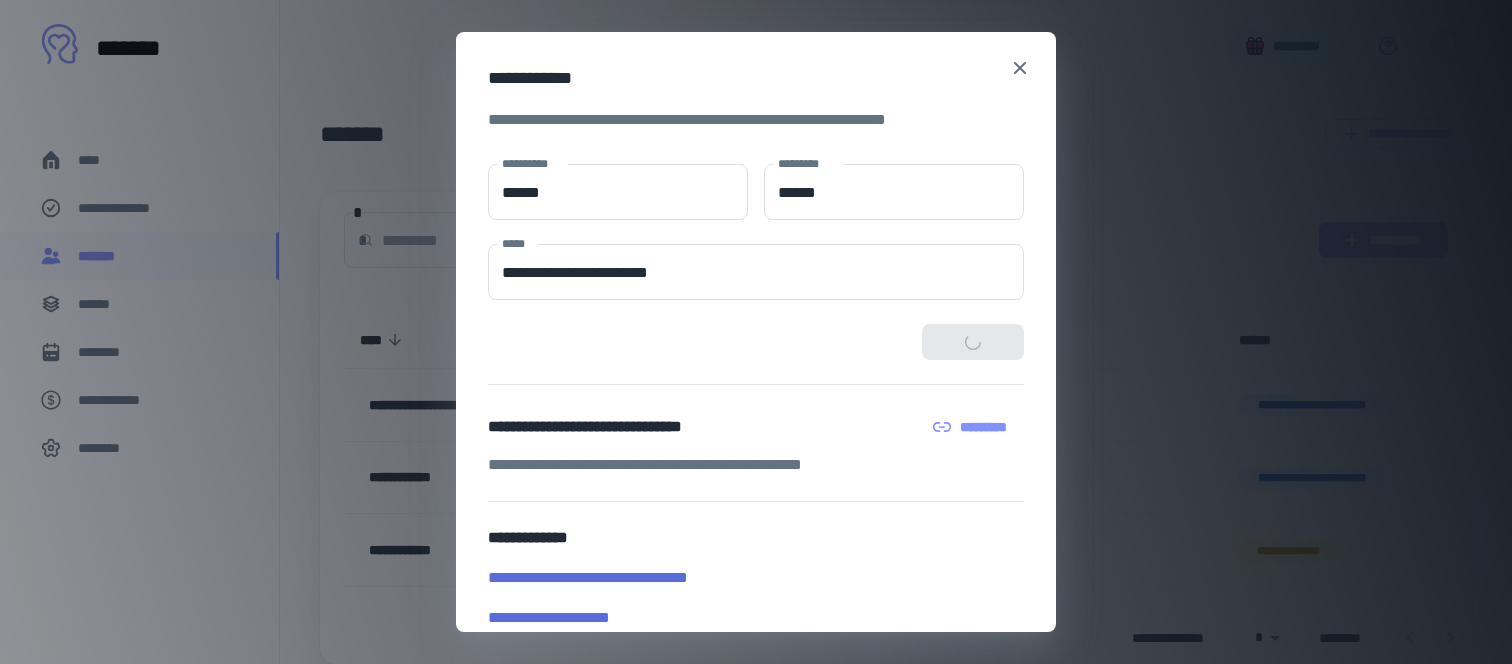 click on "**********" at bounding box center (973, 342) 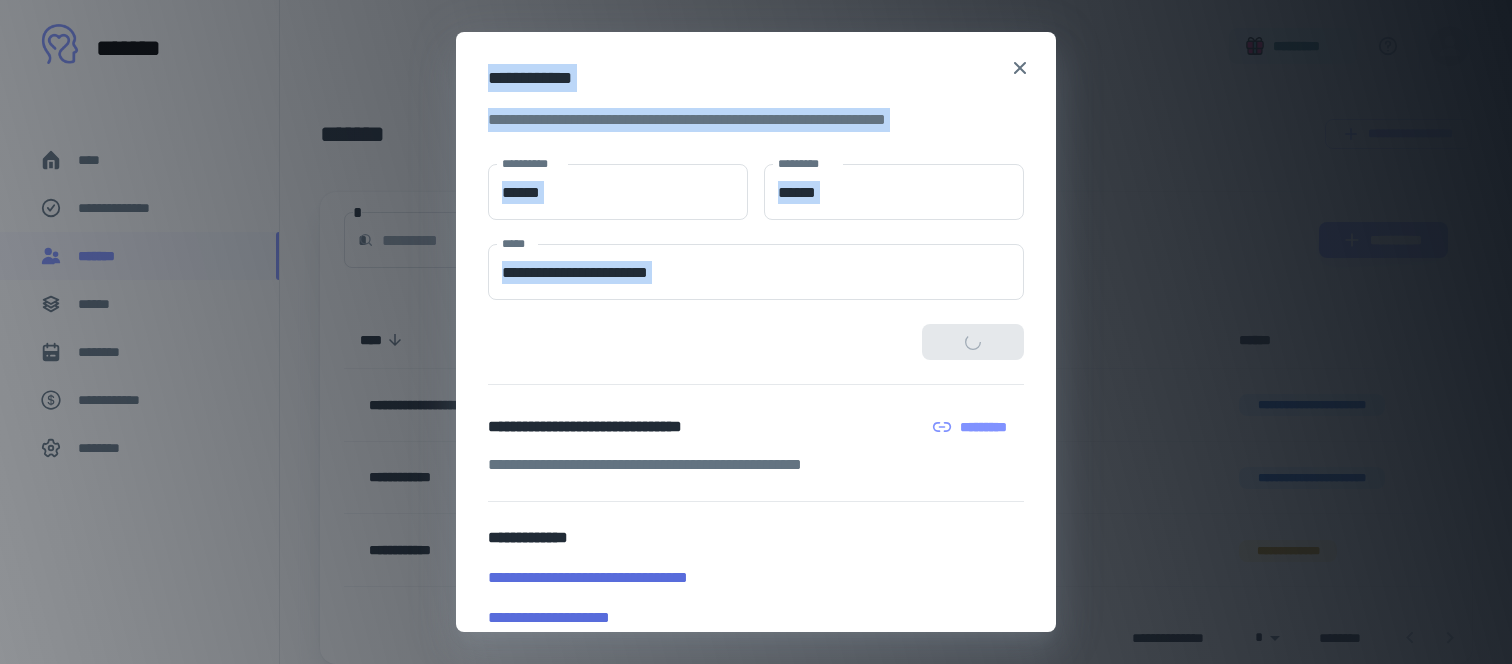 click on "**********" at bounding box center (756, 342) 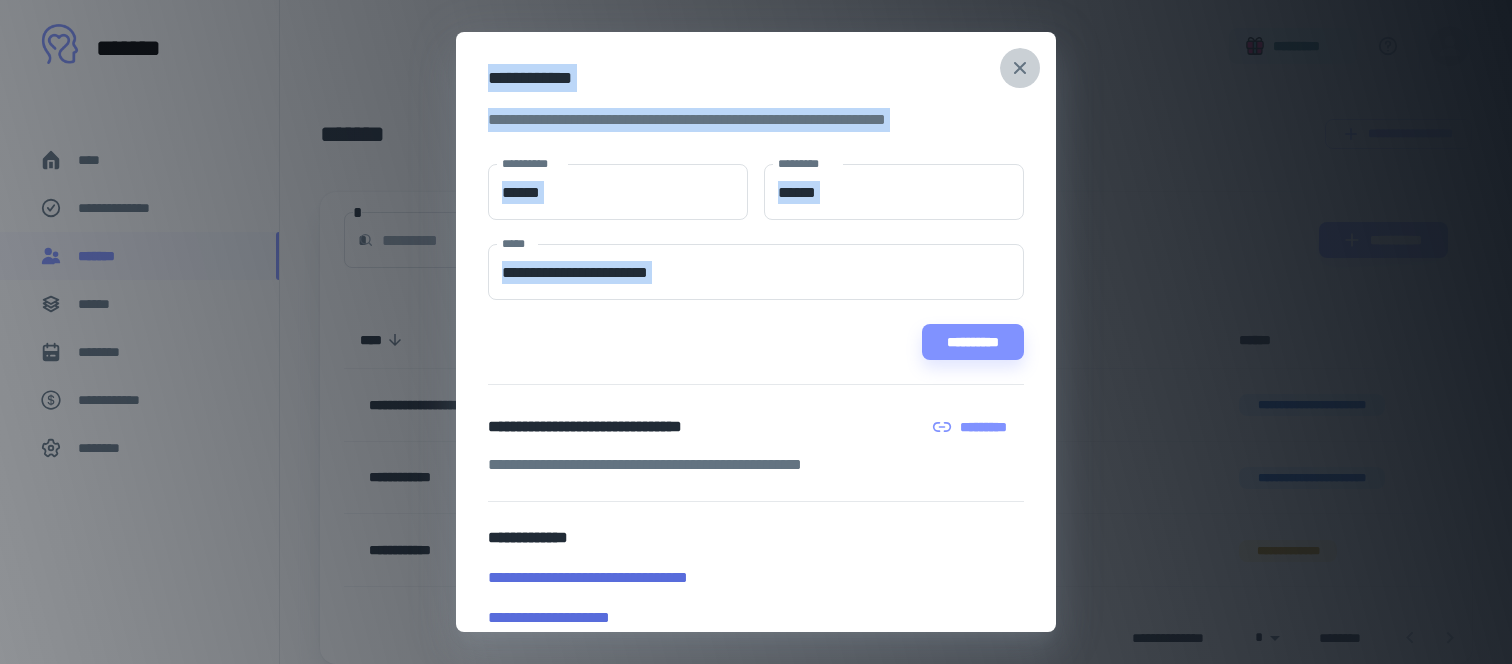 click 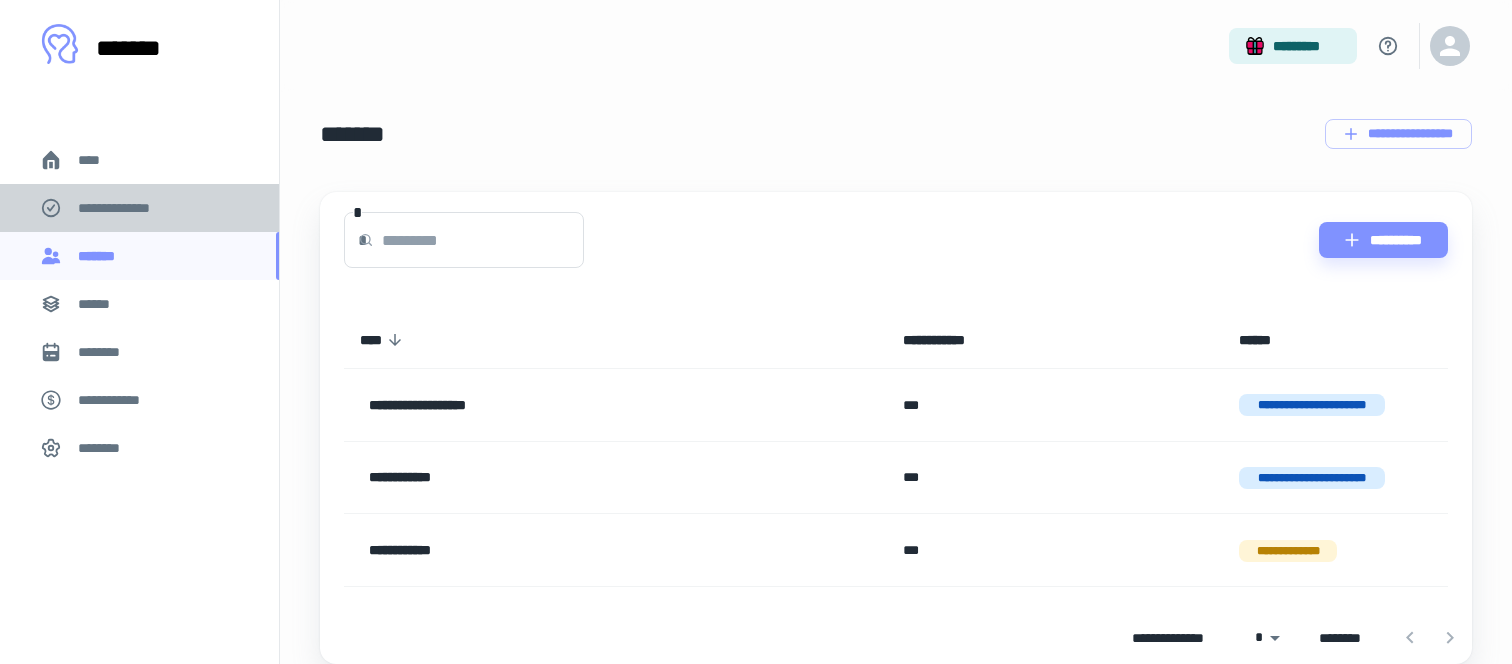 click on "**********" at bounding box center (127, 208) 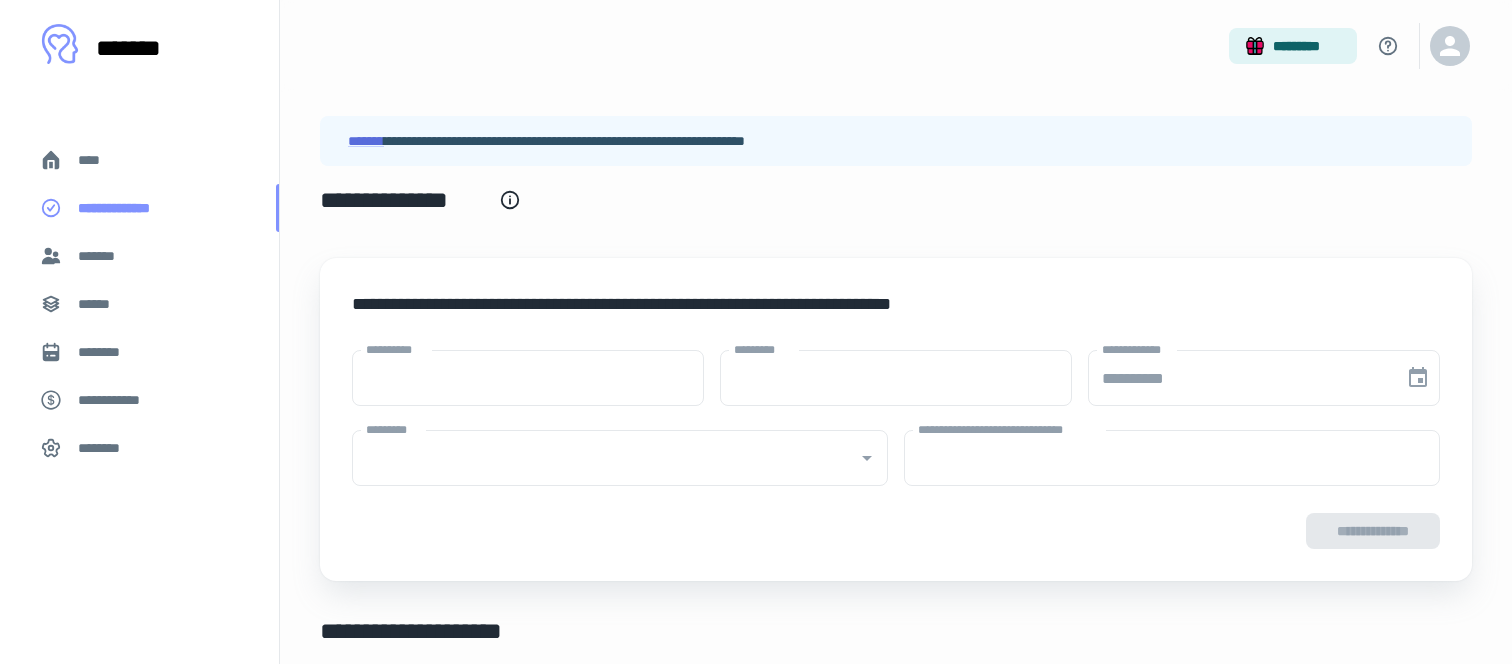 type on "****" 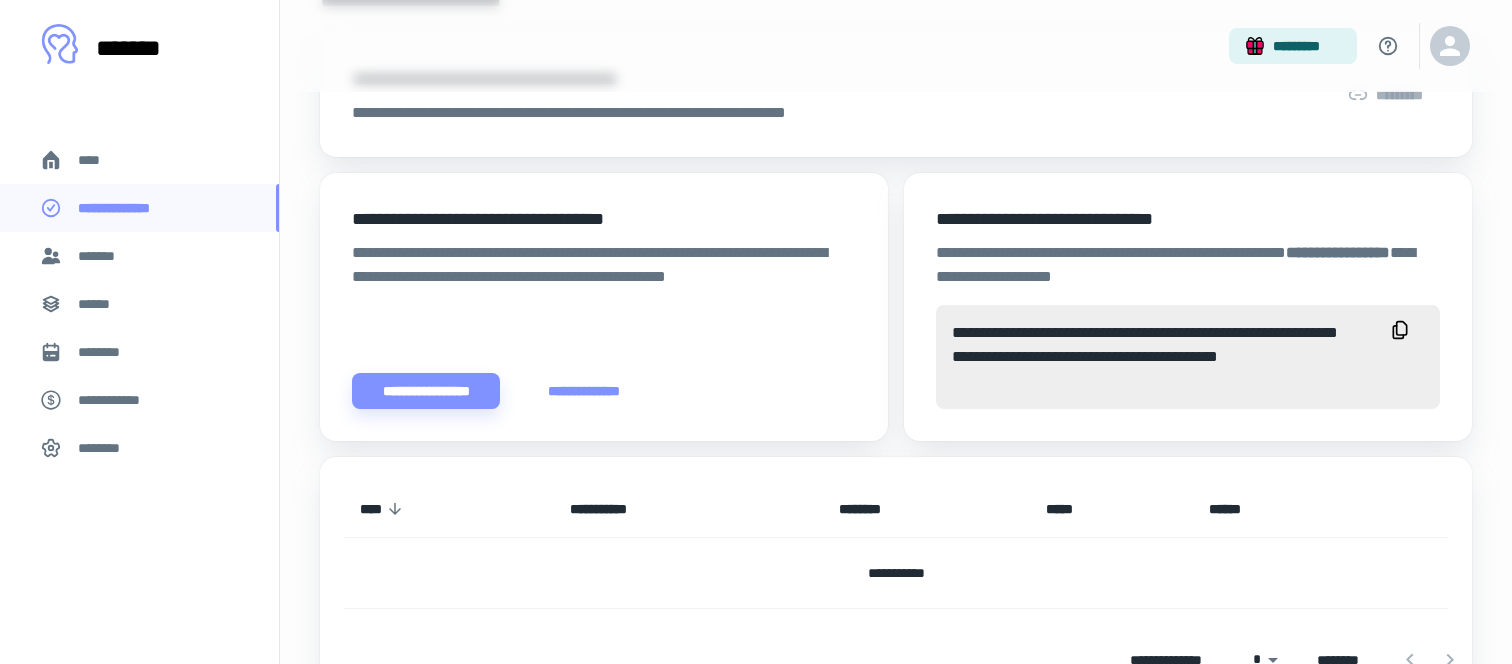 scroll, scrollTop: 634, scrollLeft: 0, axis: vertical 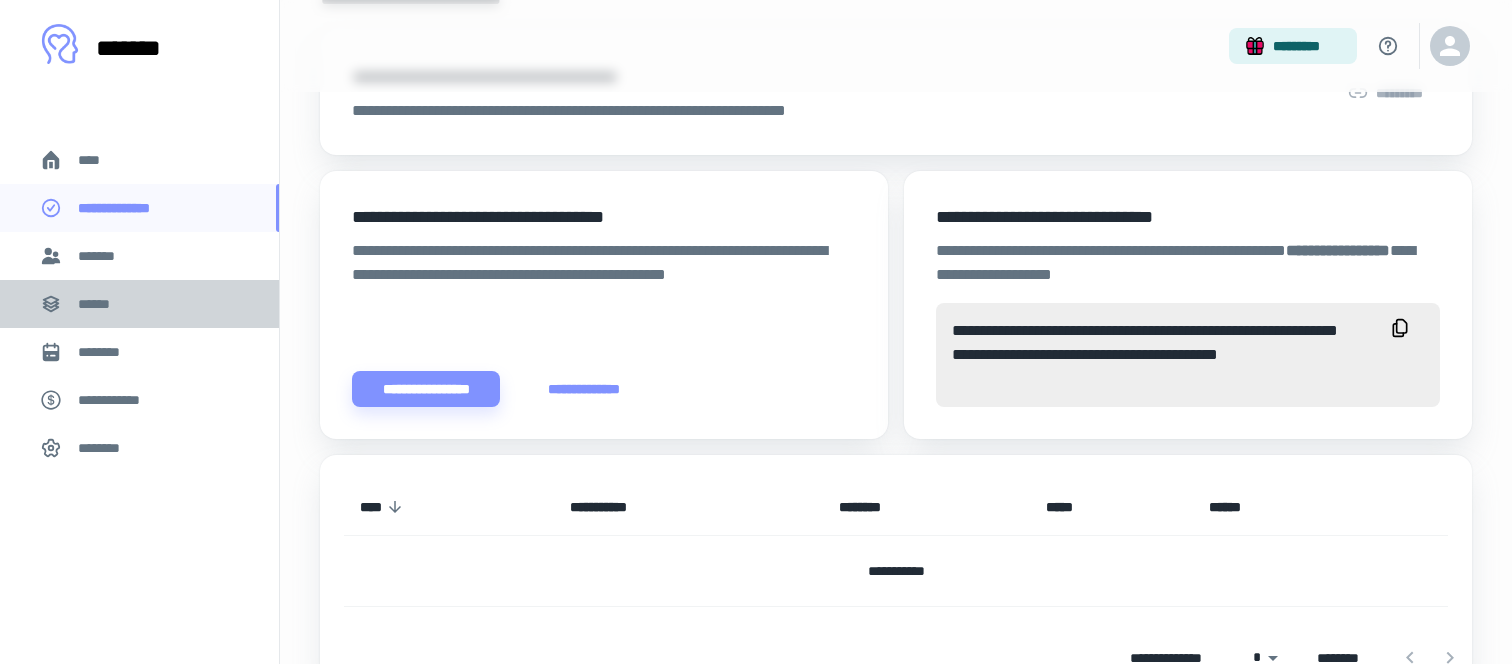 click on "******" at bounding box center [139, 304] 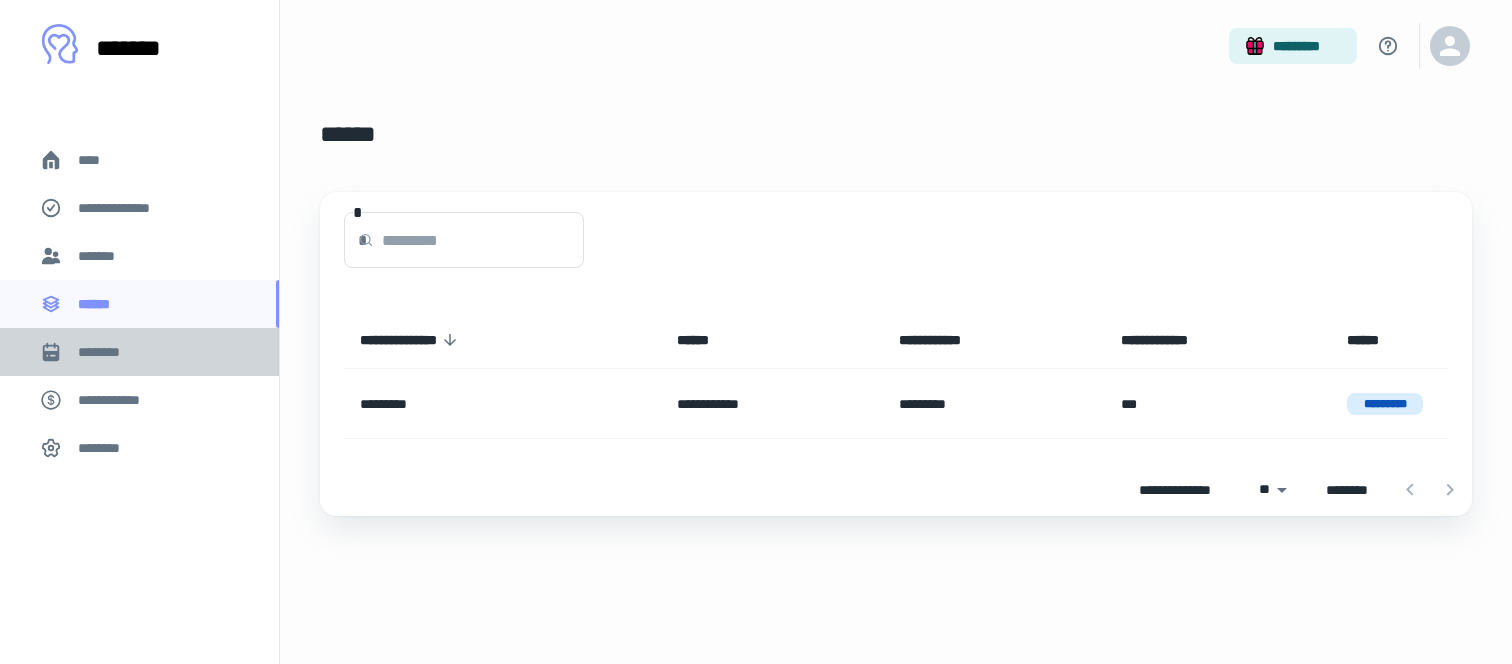 click on "********" at bounding box center [107, 352] 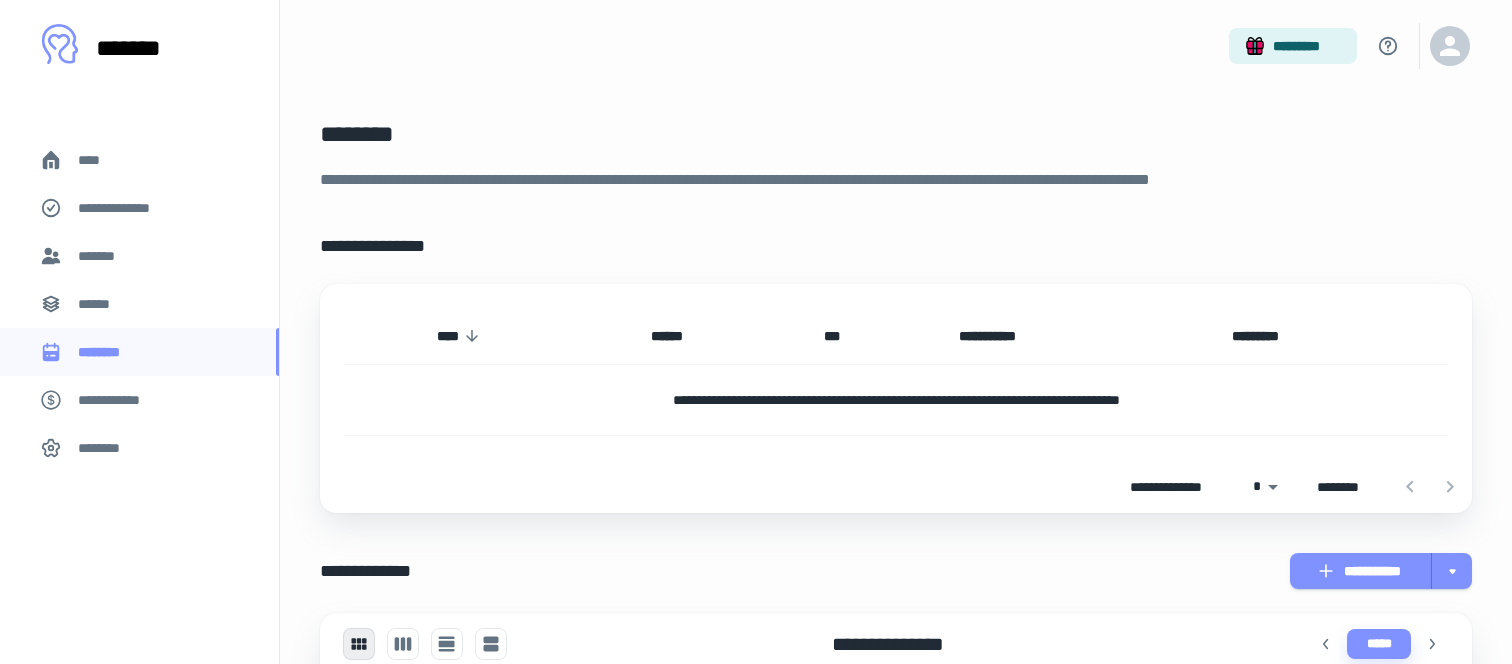 click on "*******" at bounding box center (100, 256) 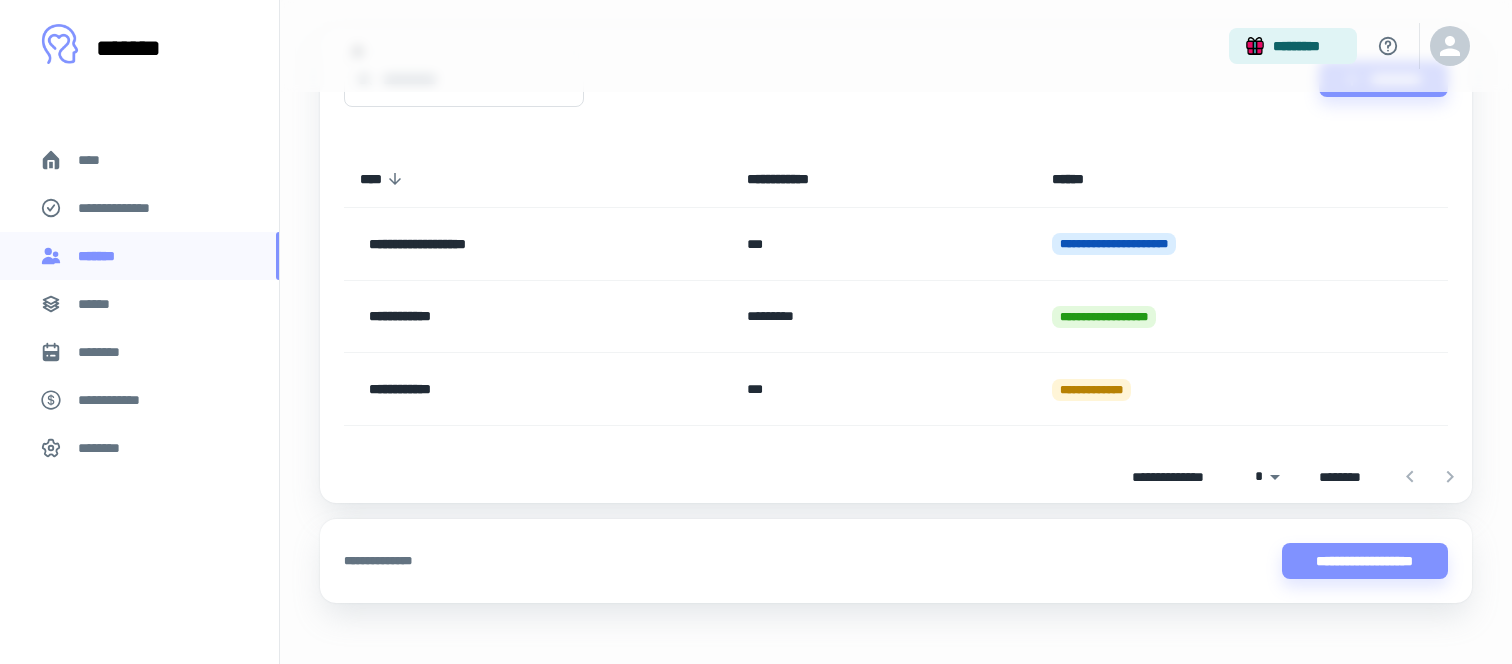 scroll, scrollTop: 167, scrollLeft: 0, axis: vertical 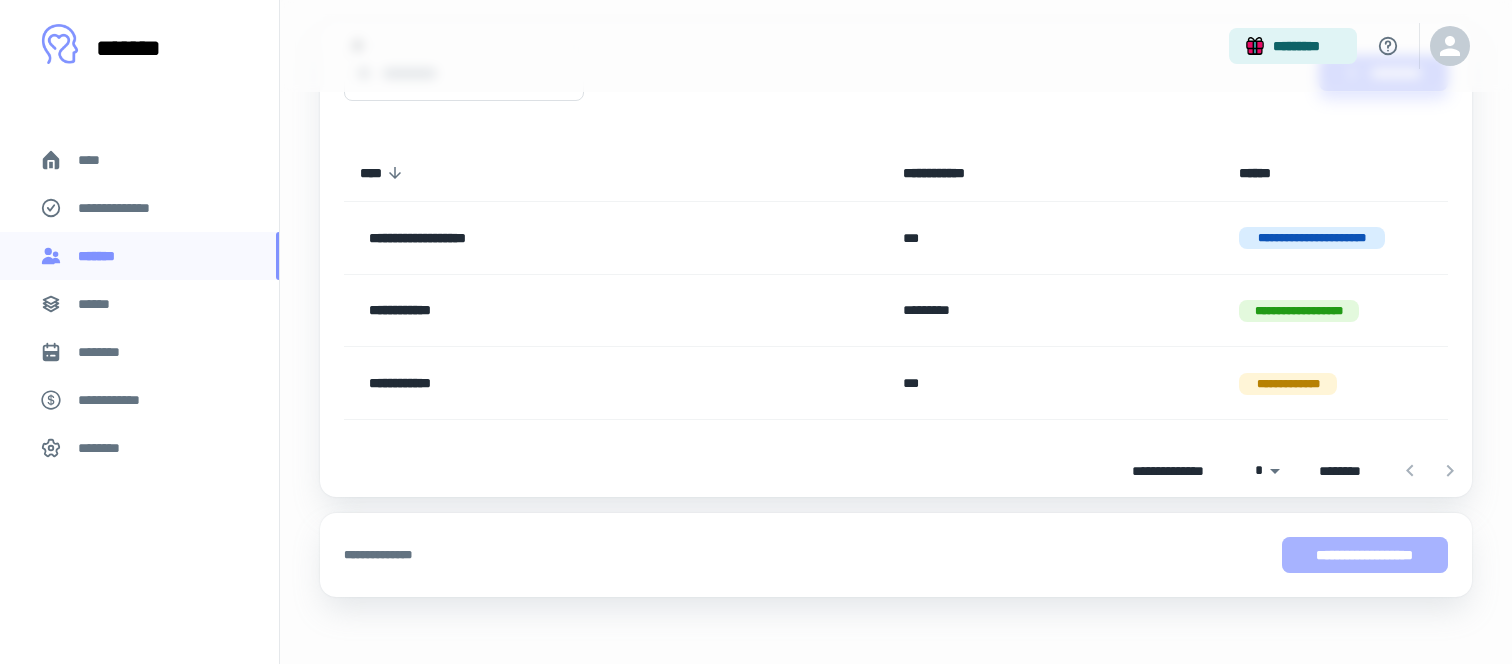 click on "**********" at bounding box center [1365, 555] 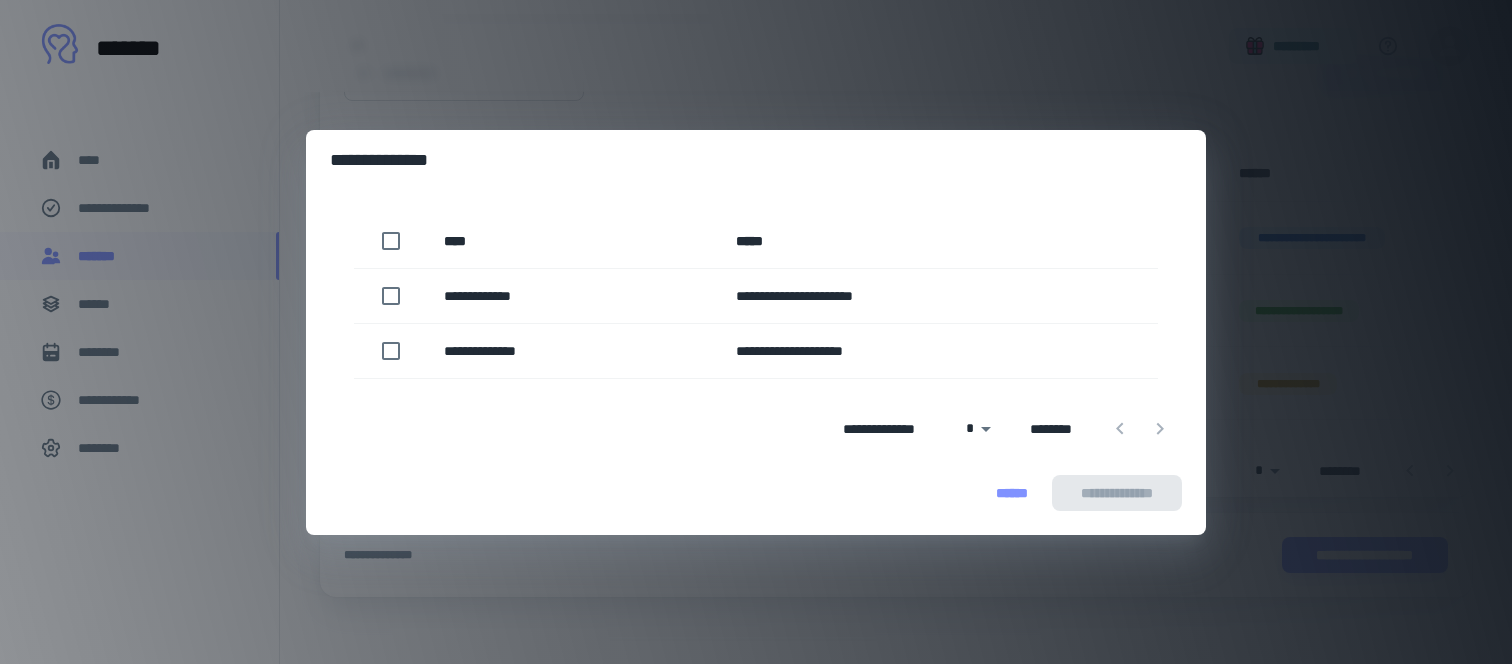 click on "******" at bounding box center [1012, 493] 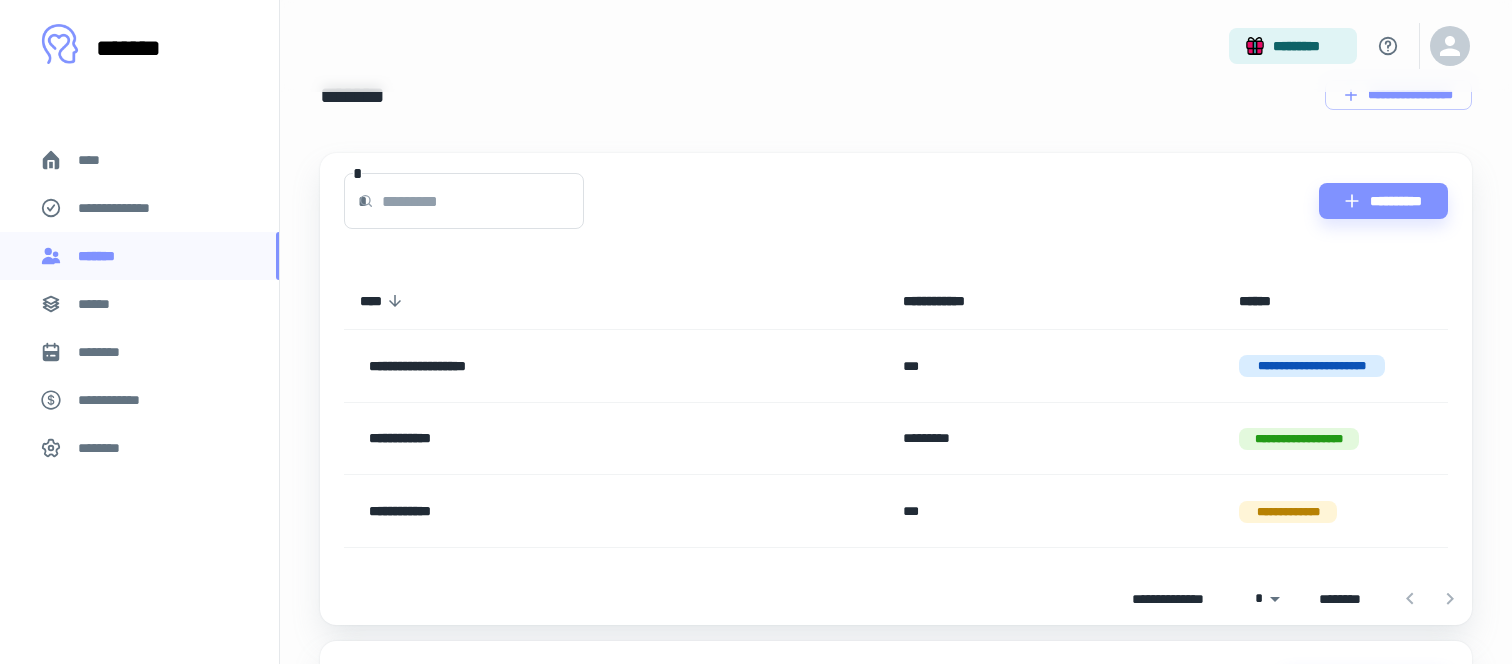 scroll, scrollTop: 37, scrollLeft: 0, axis: vertical 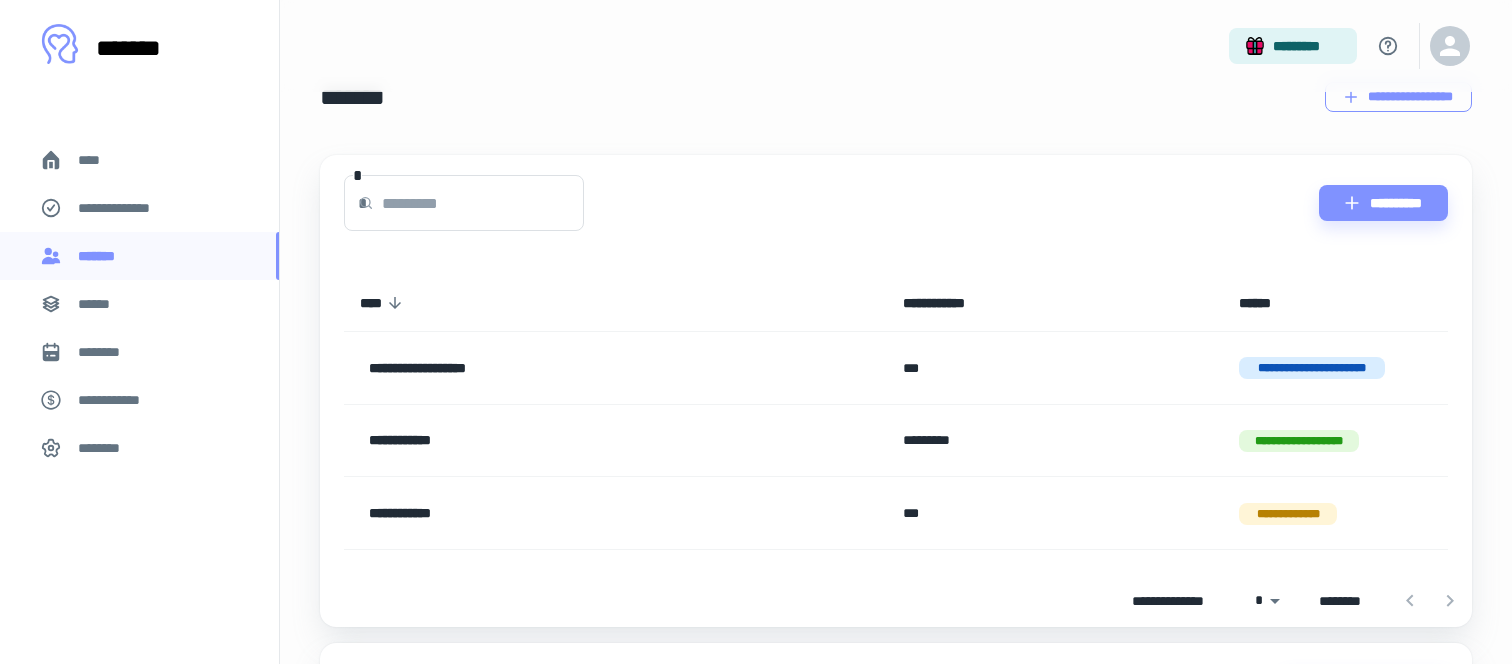 click on "**********" at bounding box center [1398, 97] 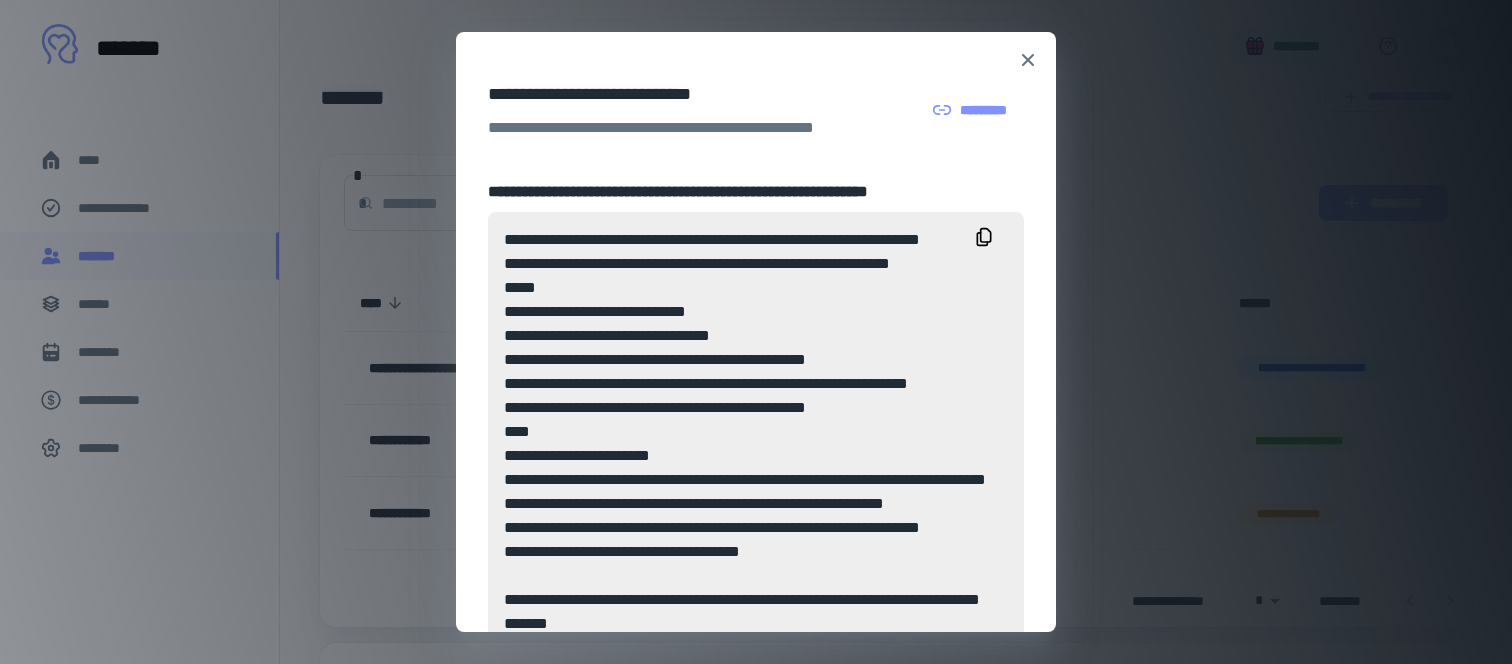 click on "*********" at bounding box center (971, 110) 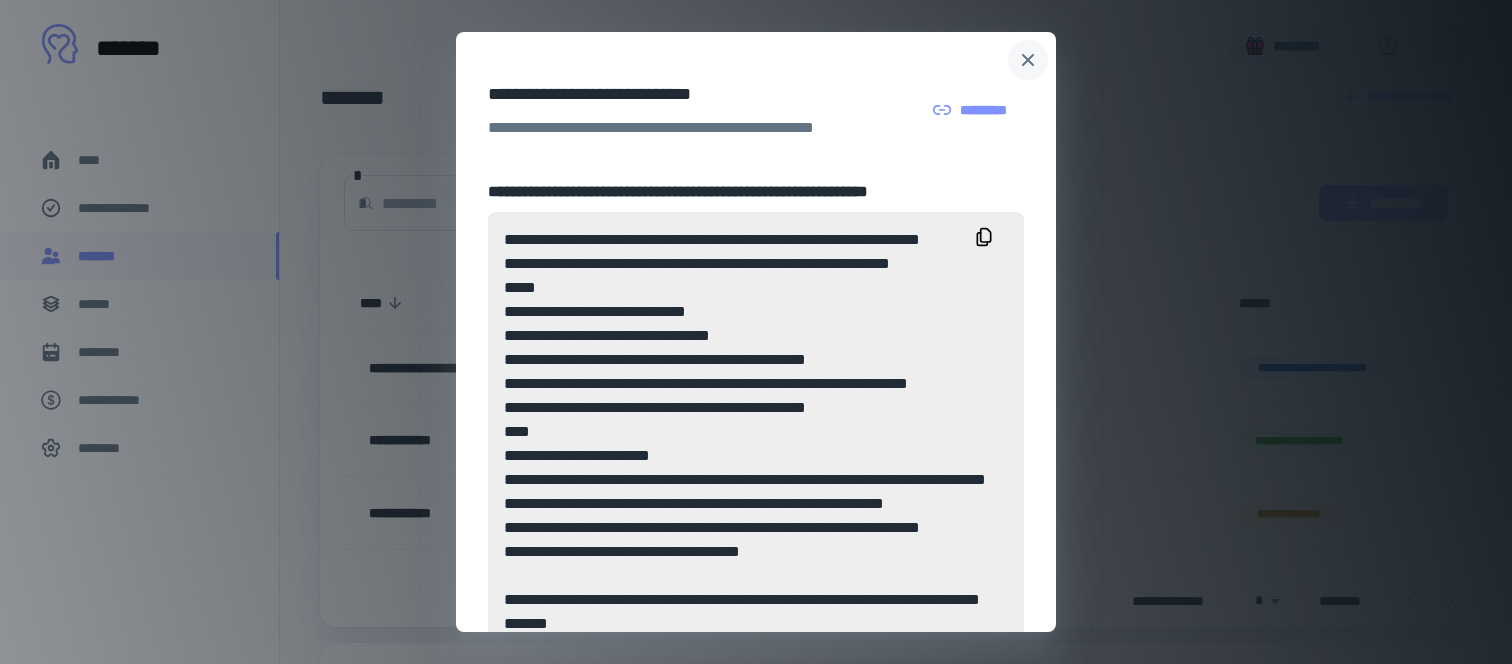 click 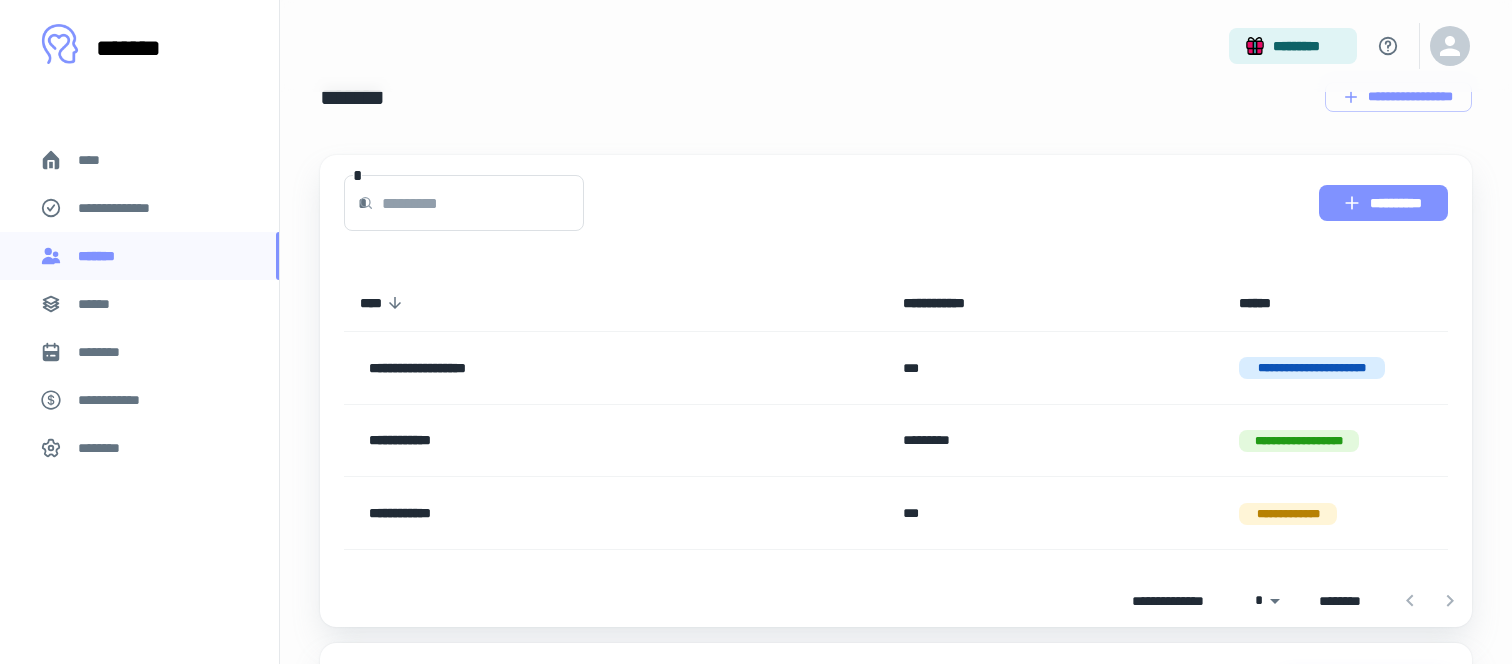 click on "**********" at bounding box center (1383, 203) 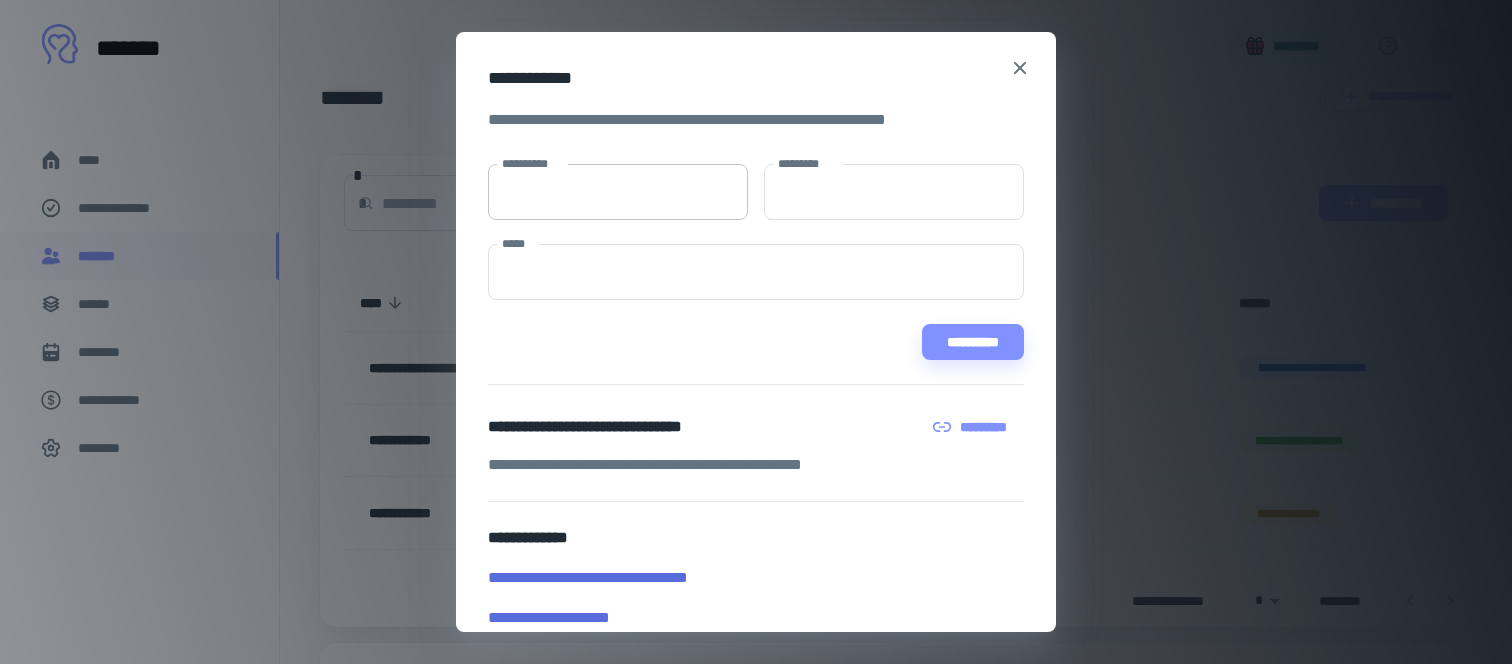 click on "**********" at bounding box center [618, 192] 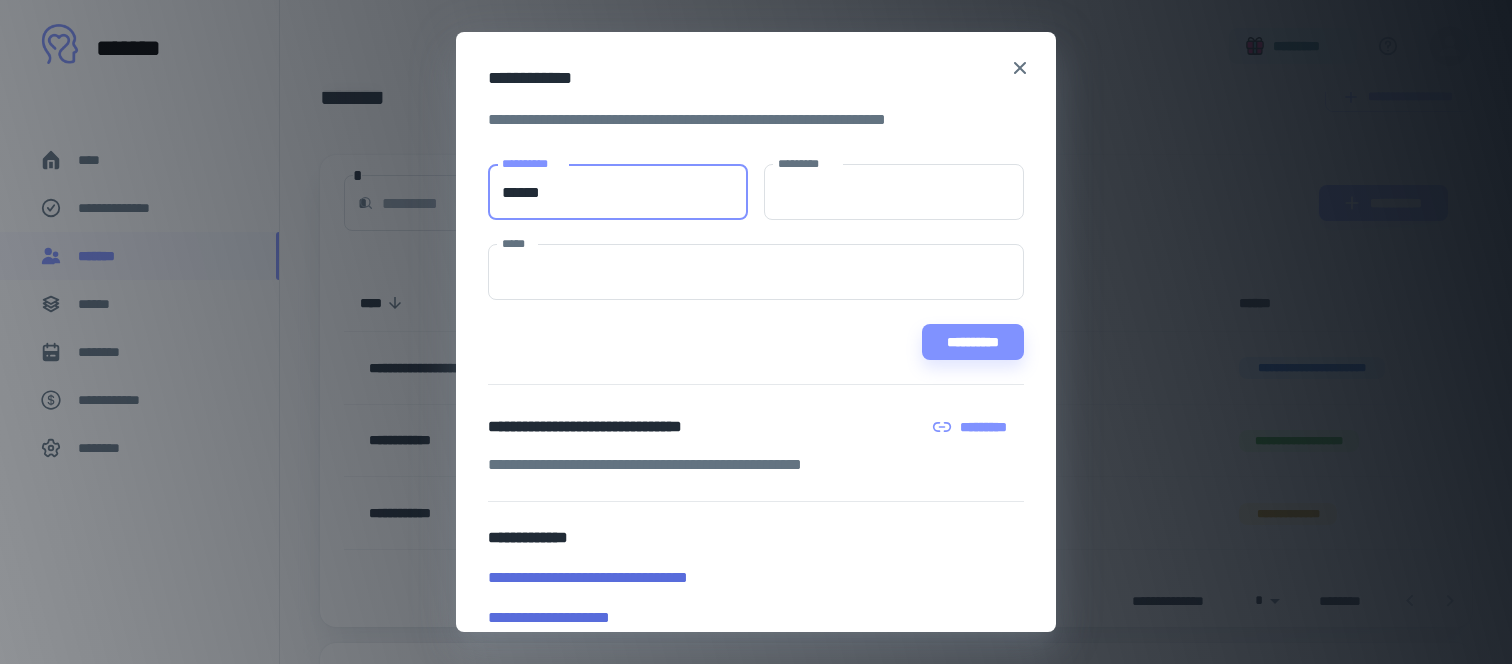type on "******" 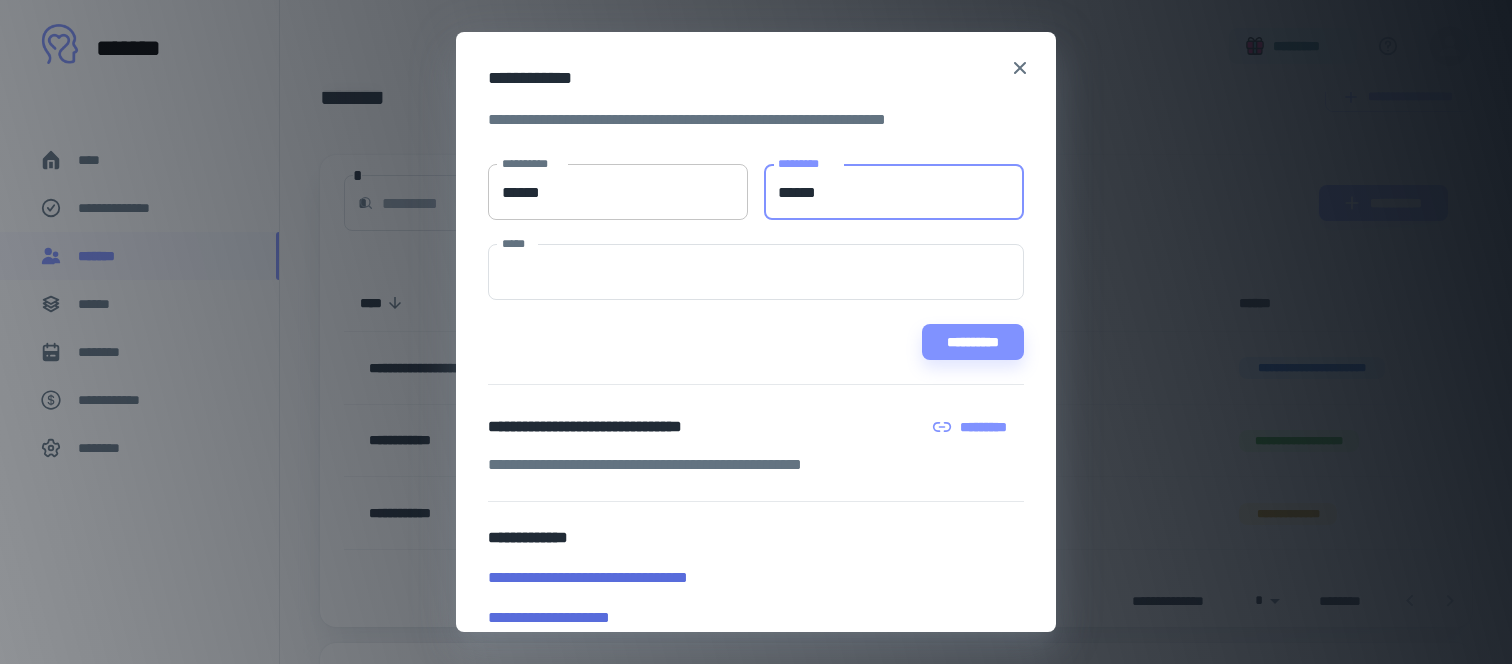 type on "******" 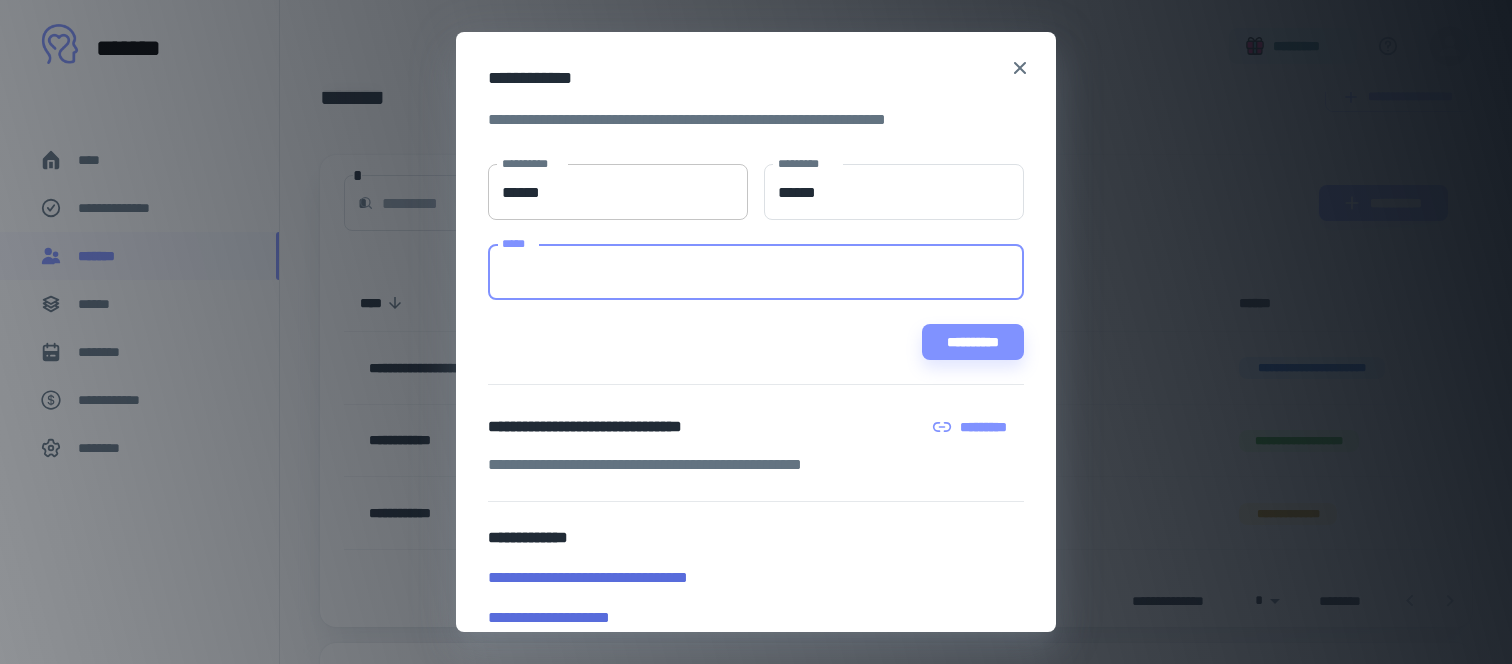 paste on "**********" 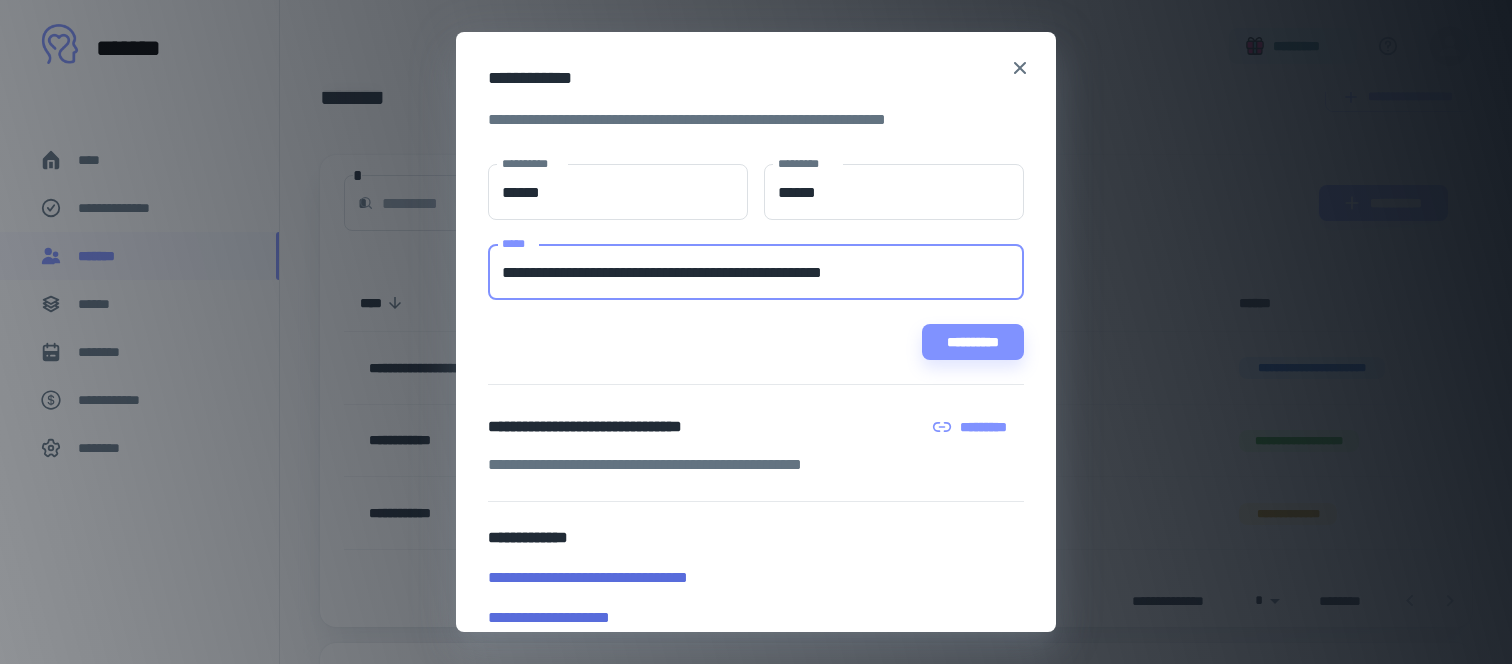 drag, startPoint x: 947, startPoint y: 276, endPoint x: 409, endPoint y: 258, distance: 538.301 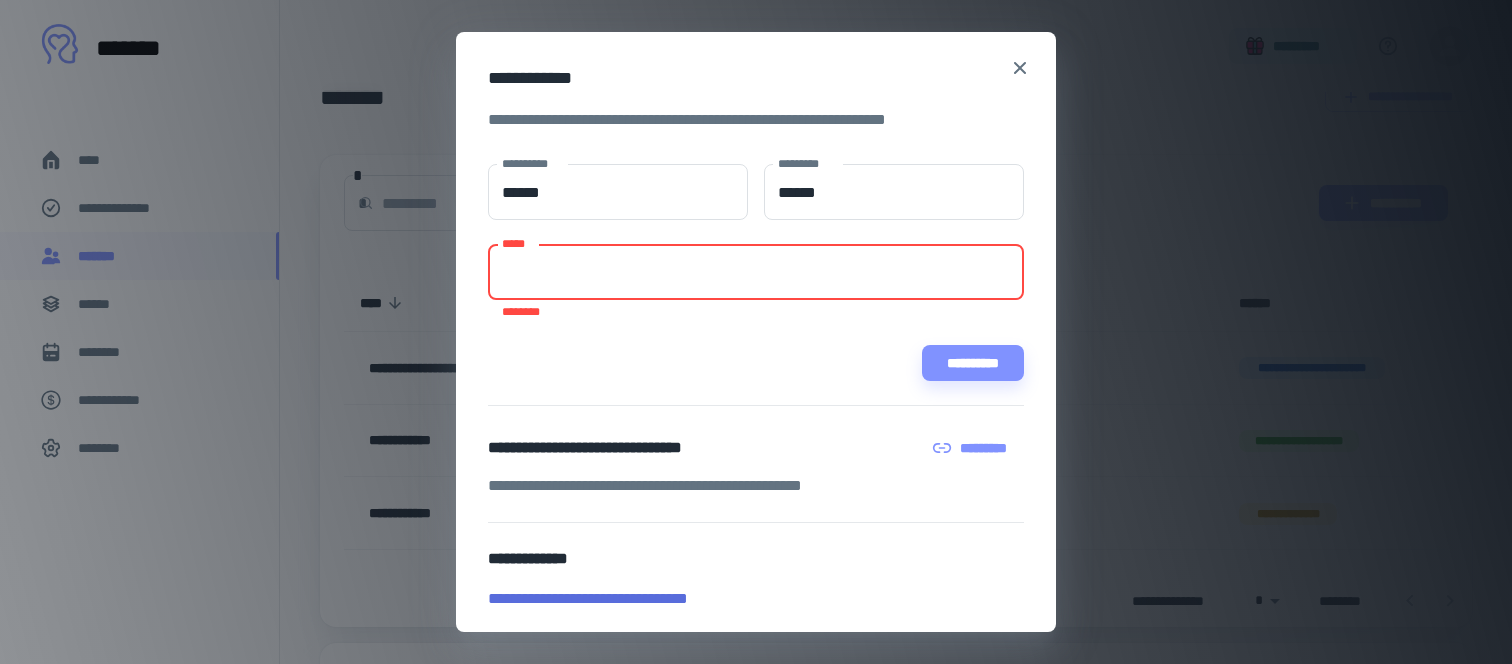 paste on "**********" 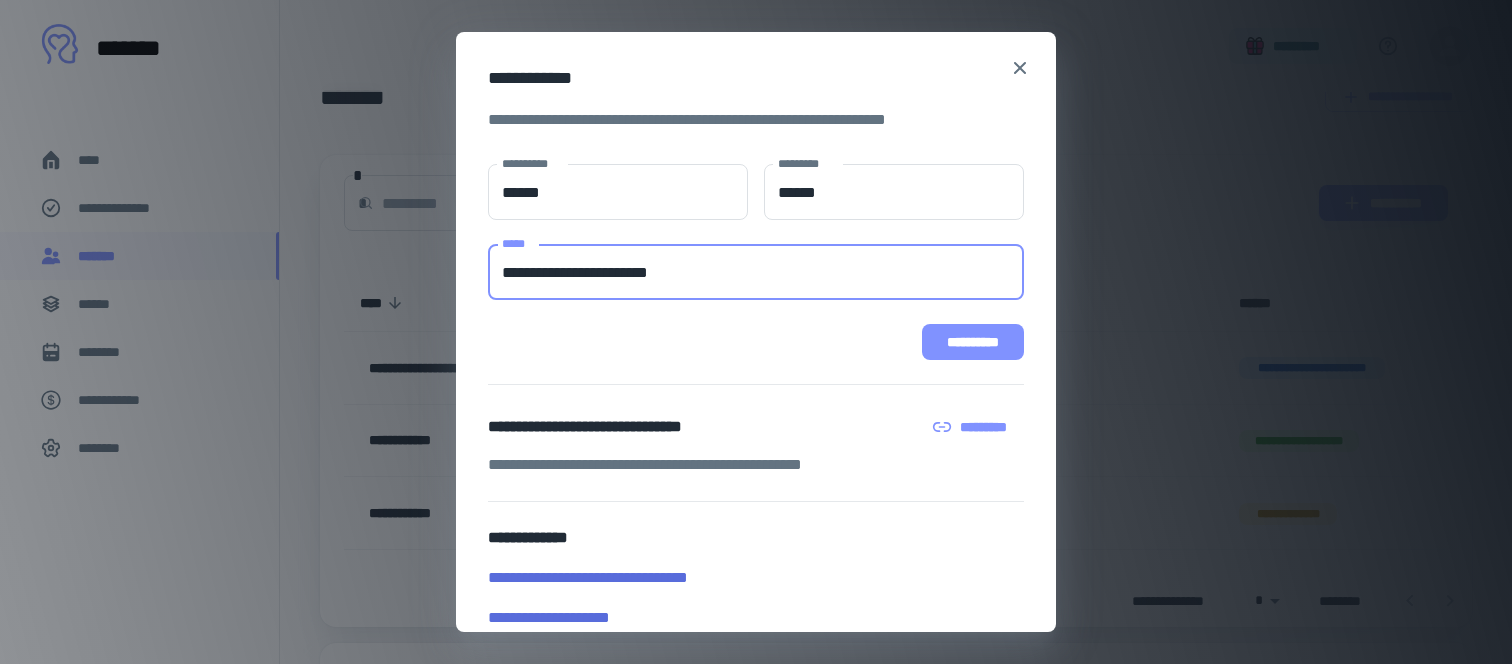 type on "**********" 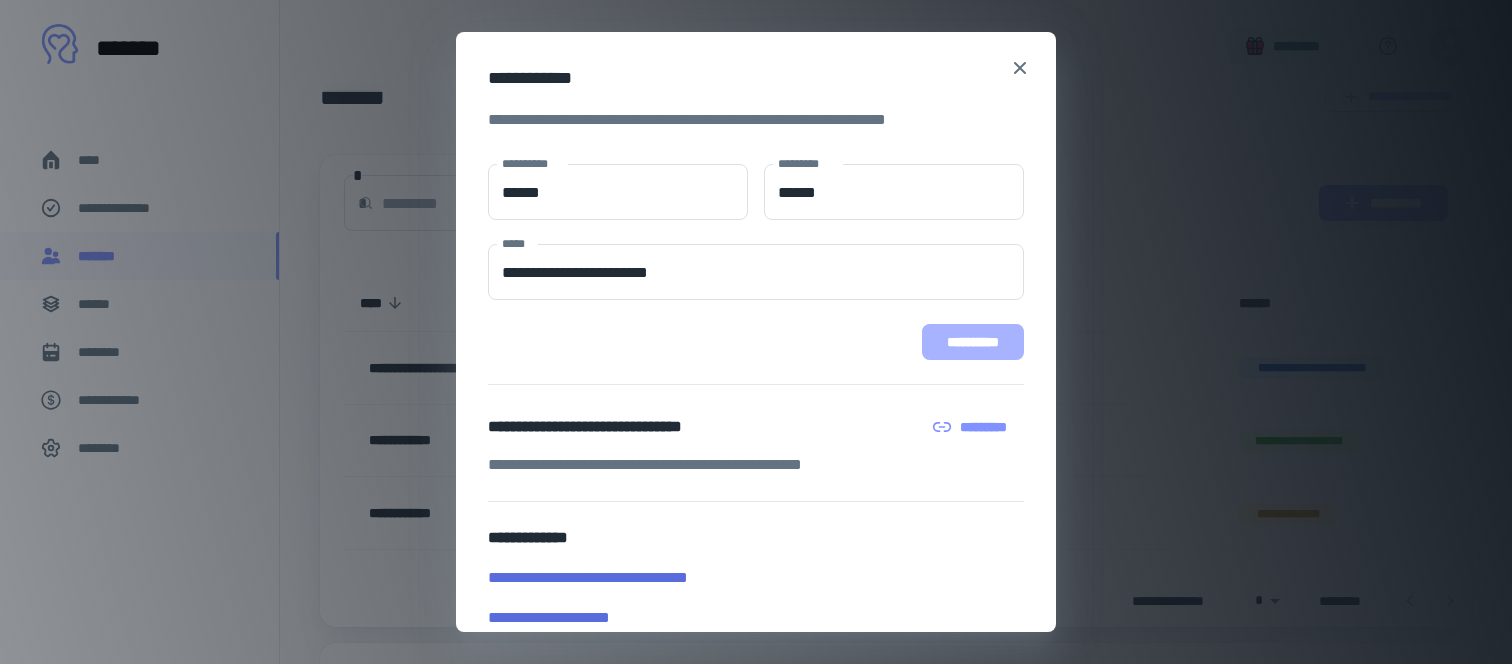 click on "**********" at bounding box center [973, 342] 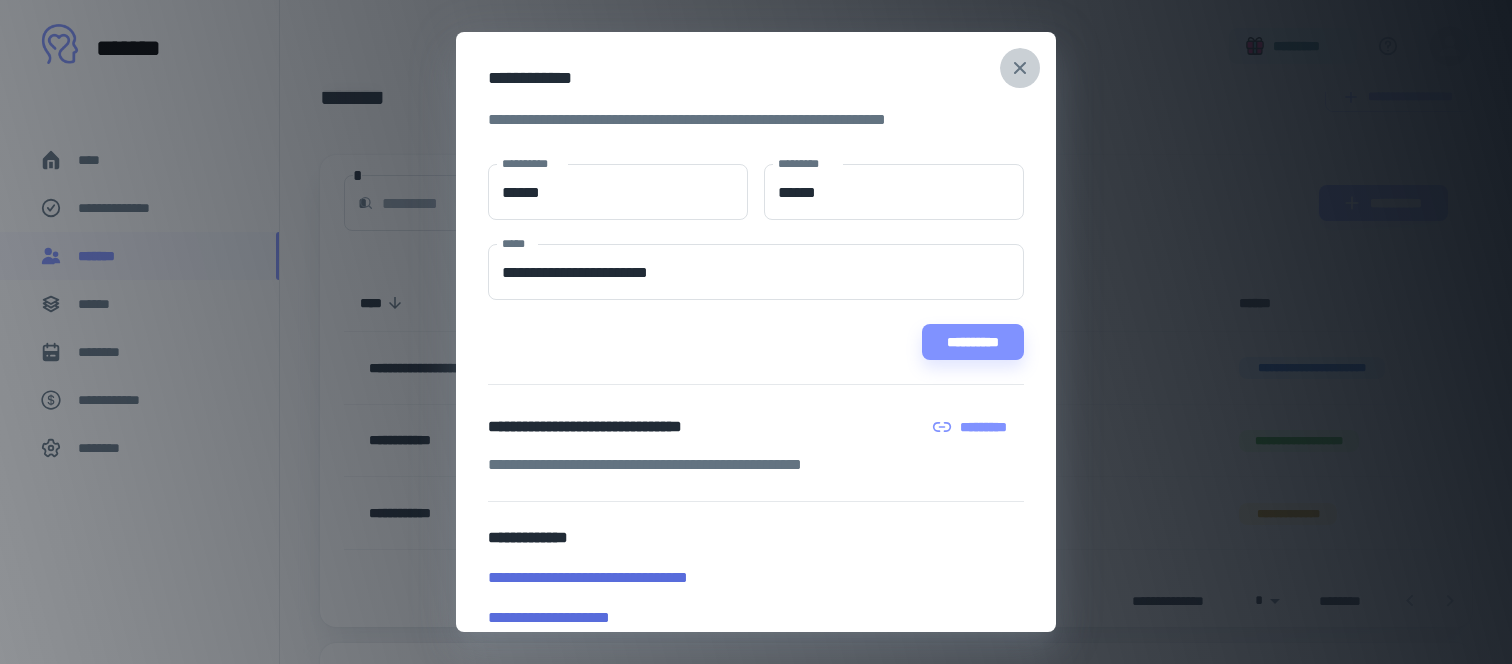 click 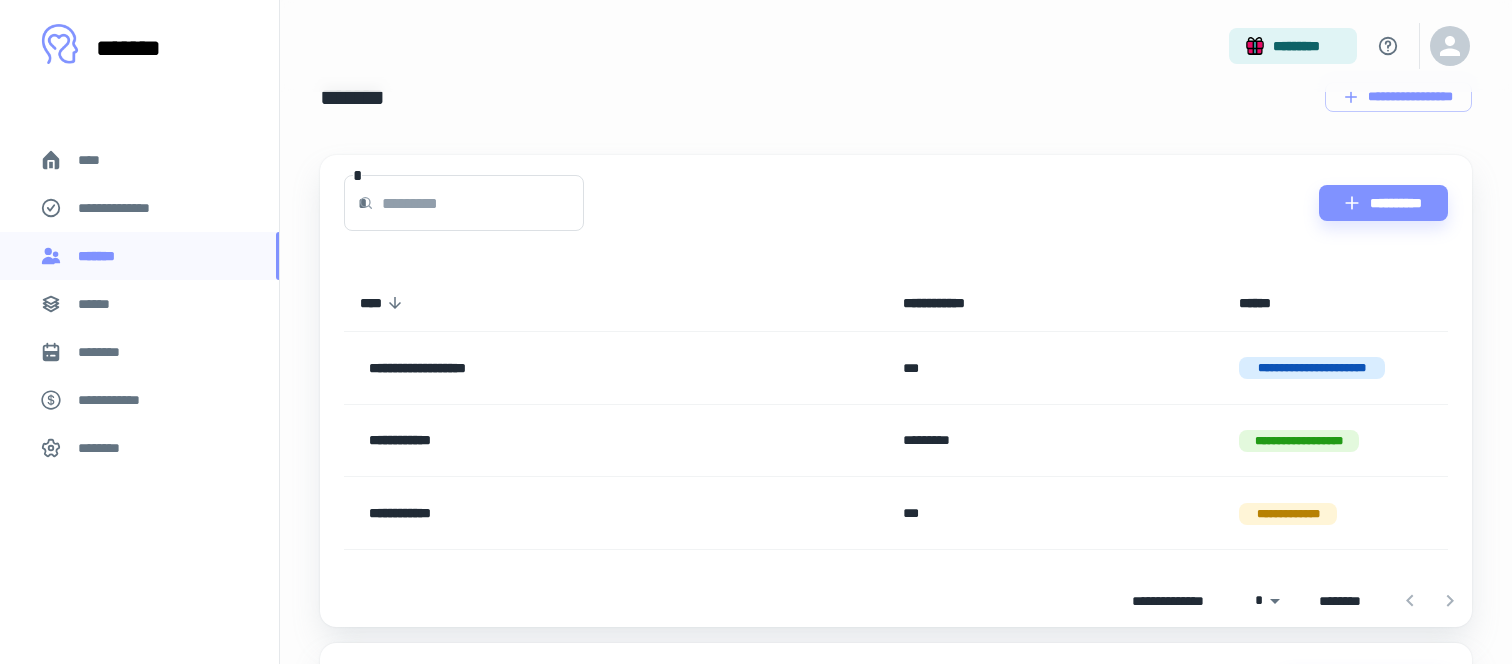 scroll, scrollTop: 0, scrollLeft: 0, axis: both 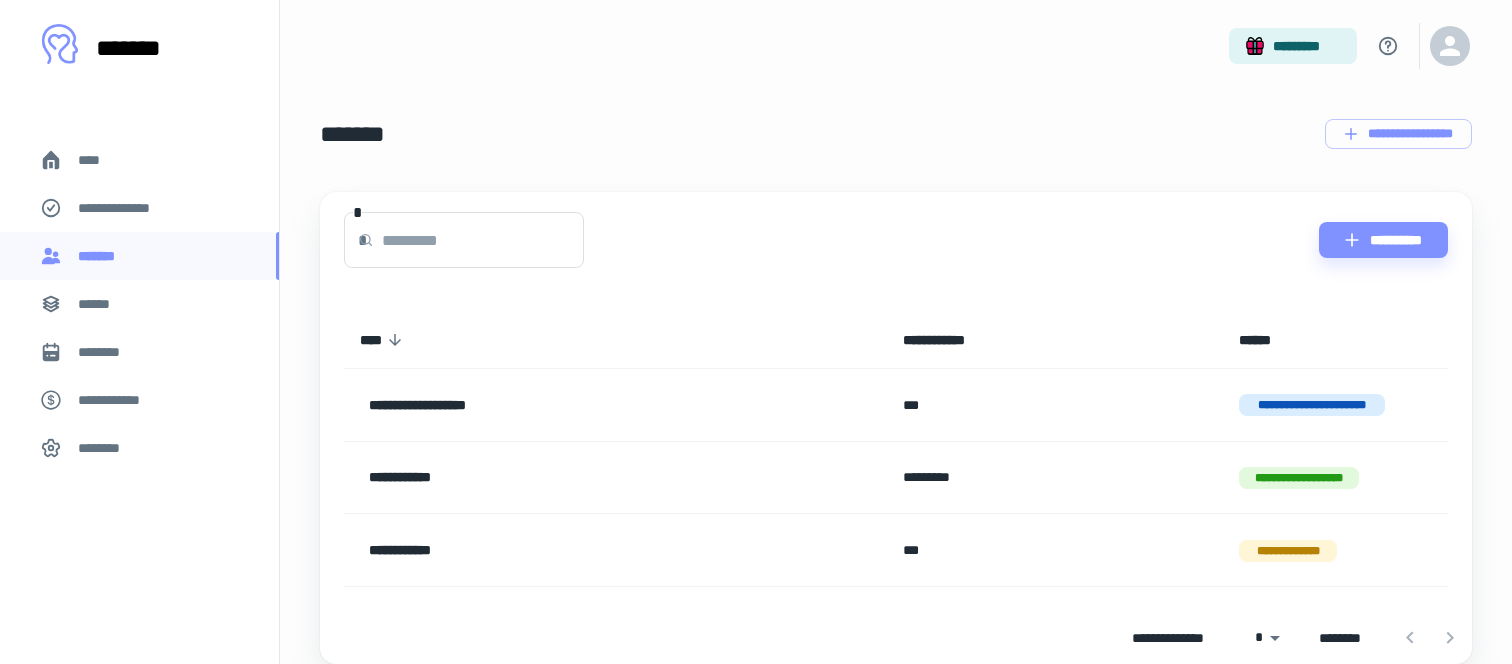 click on "****" at bounding box center [139, 160] 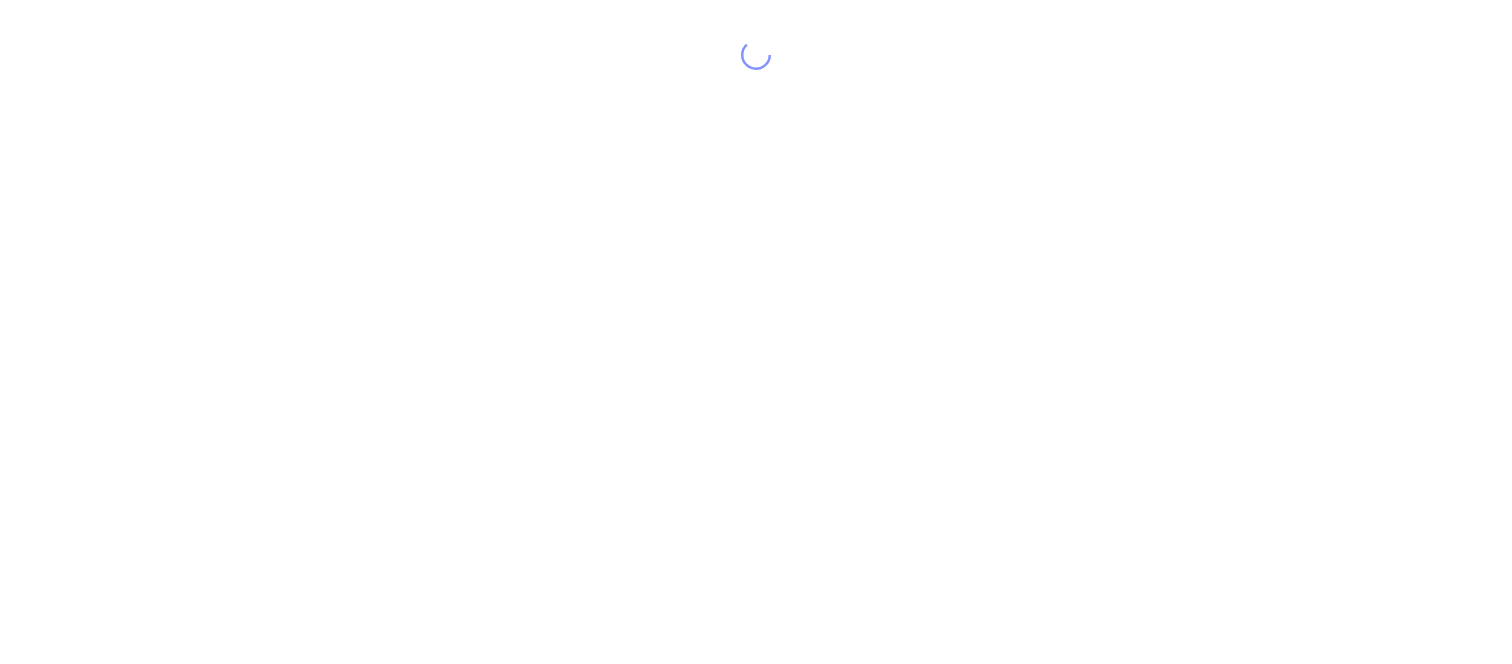 scroll, scrollTop: 0, scrollLeft: 0, axis: both 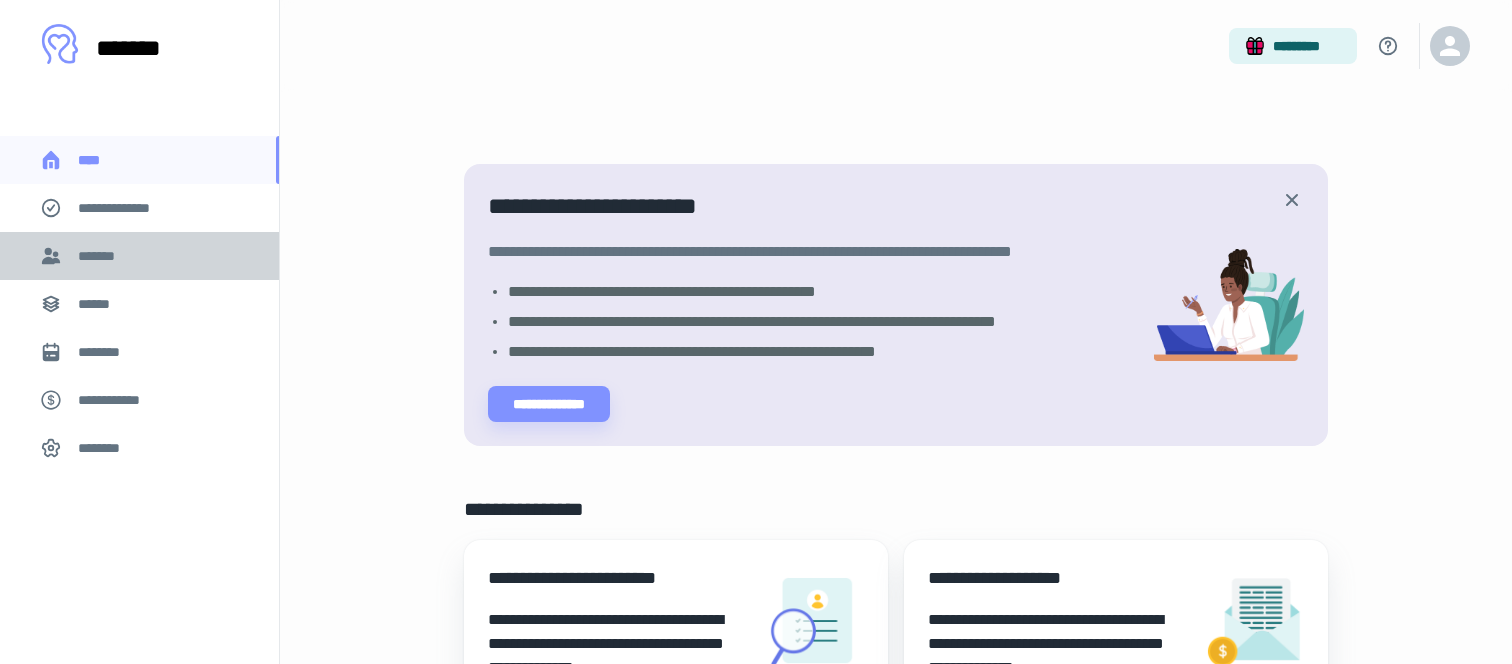 click on "*******" at bounding box center (139, 256) 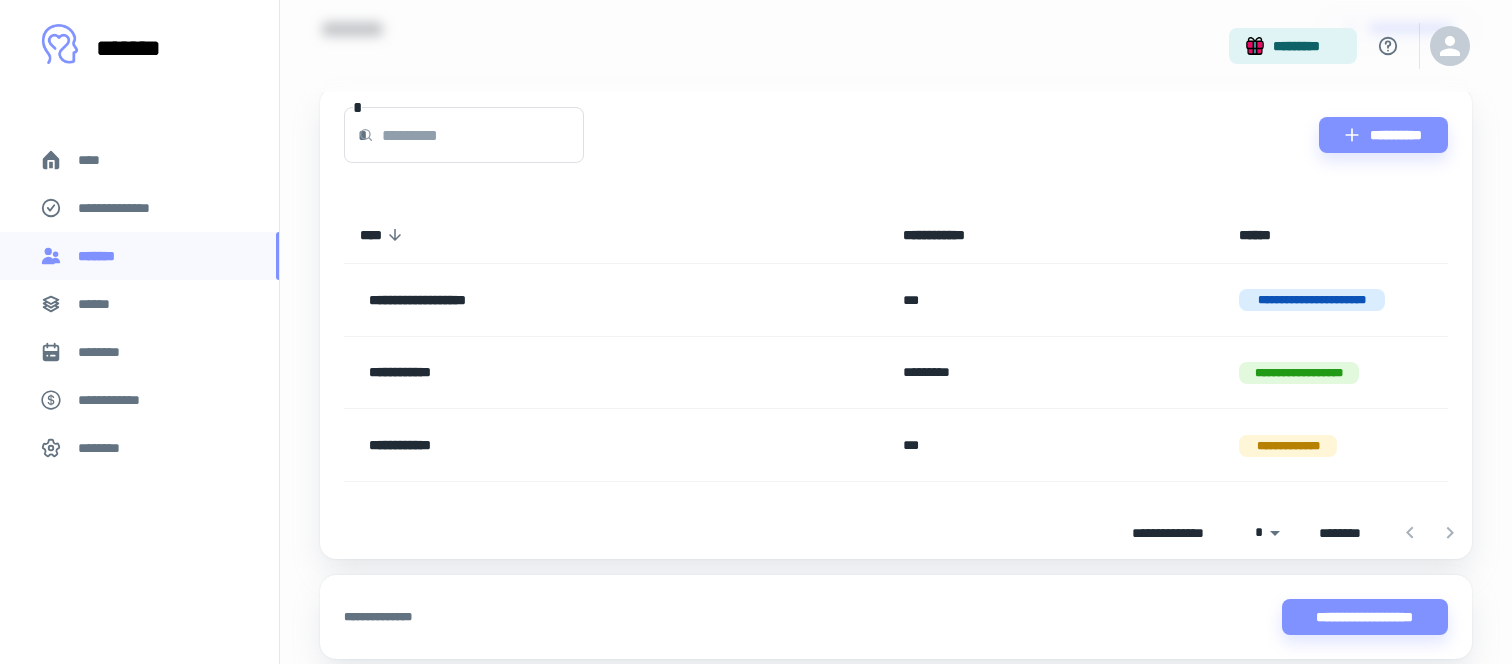 scroll, scrollTop: 123, scrollLeft: 0, axis: vertical 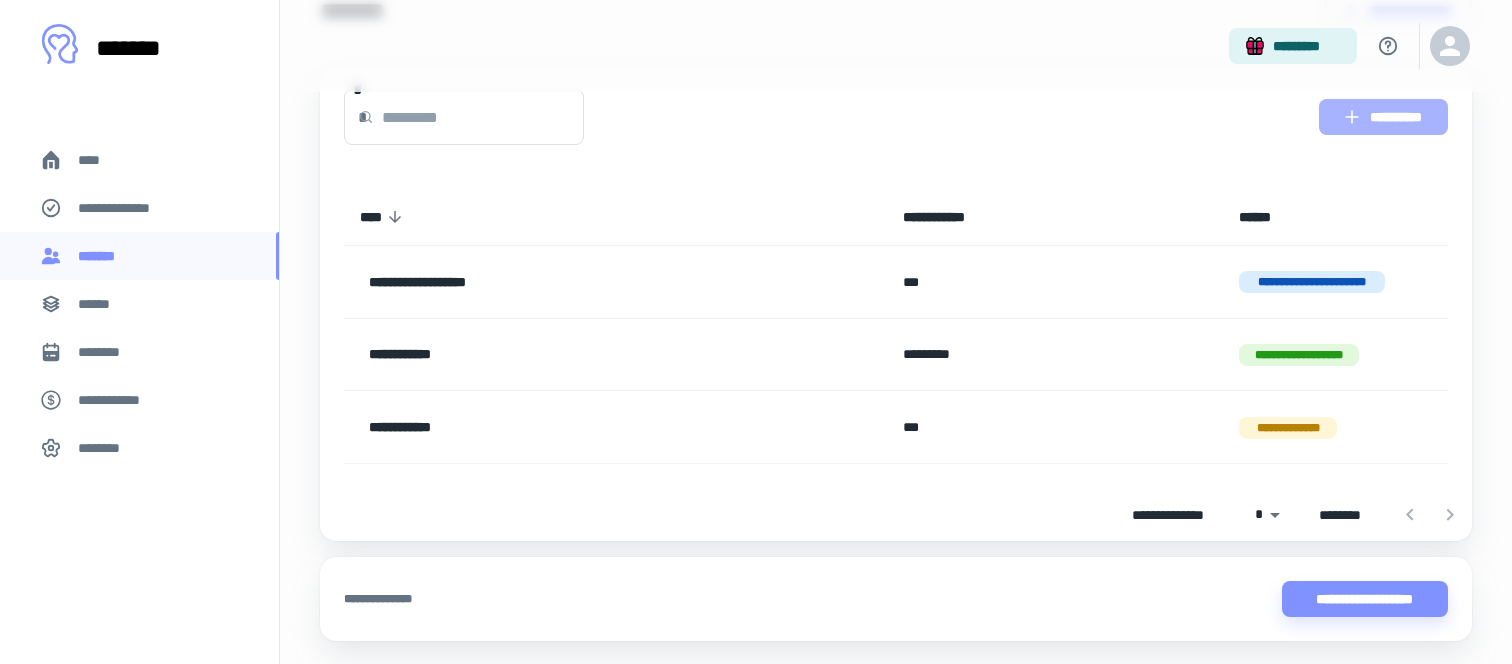 click on "**********" at bounding box center [1383, 117] 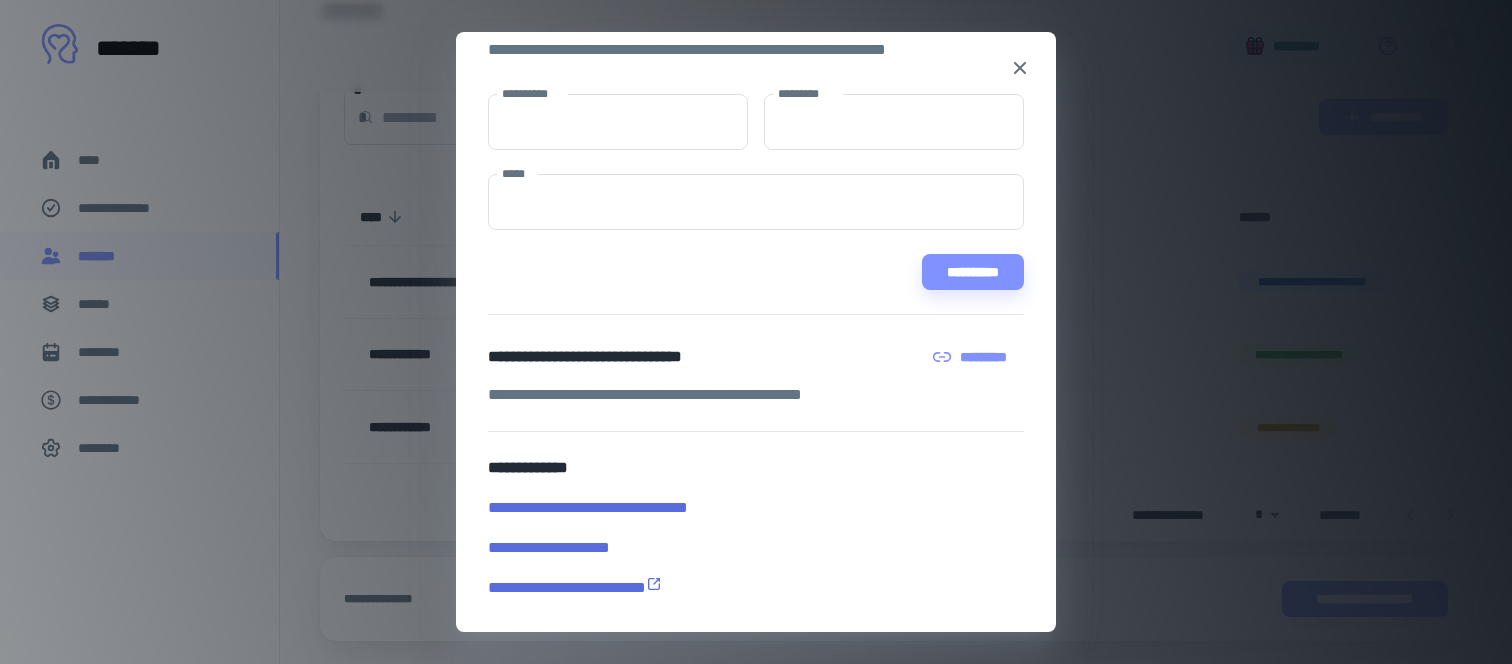 scroll, scrollTop: 0, scrollLeft: 0, axis: both 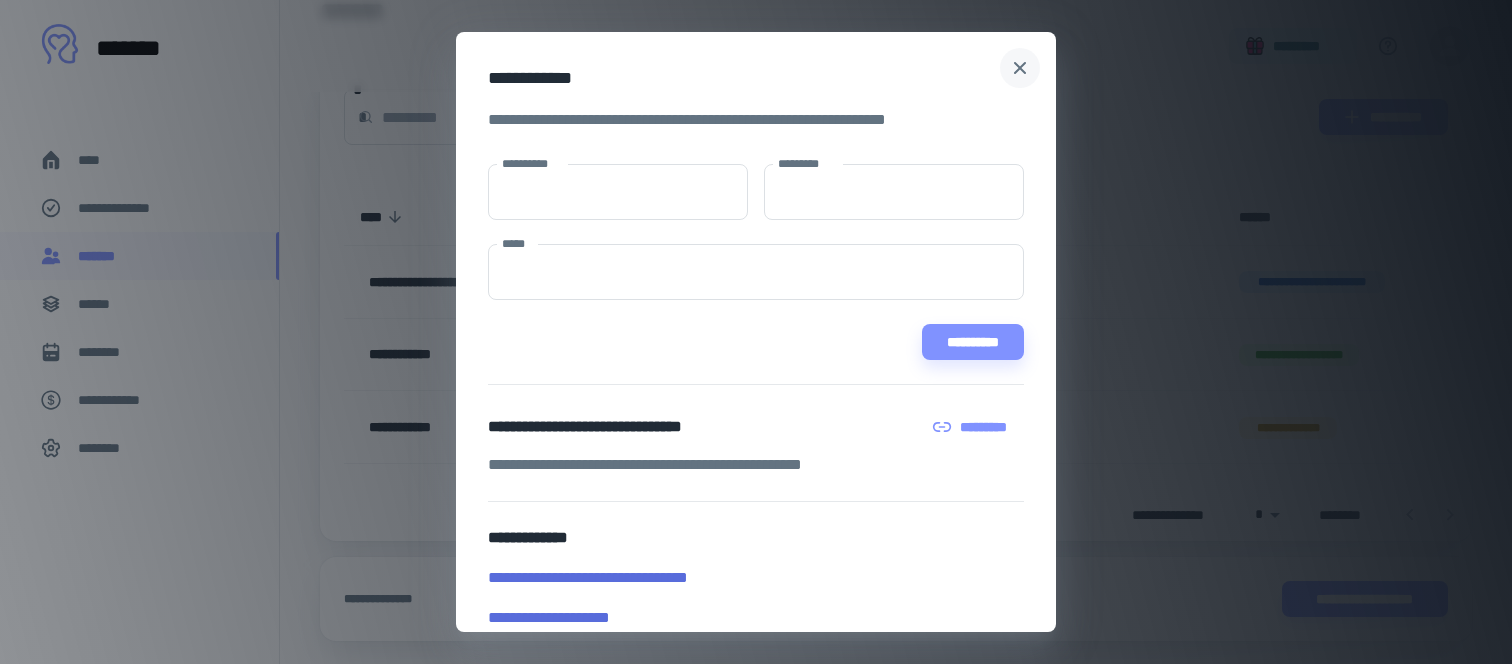 click 